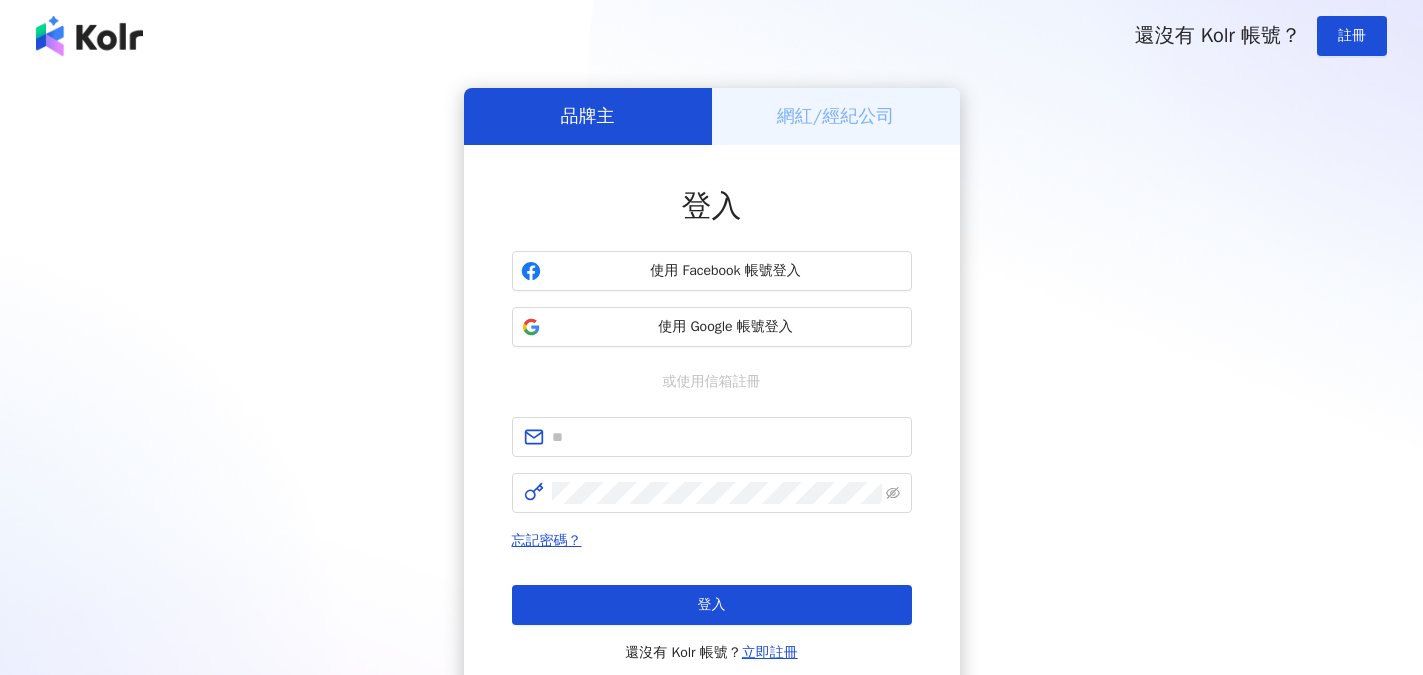 scroll, scrollTop: 0, scrollLeft: 0, axis: both 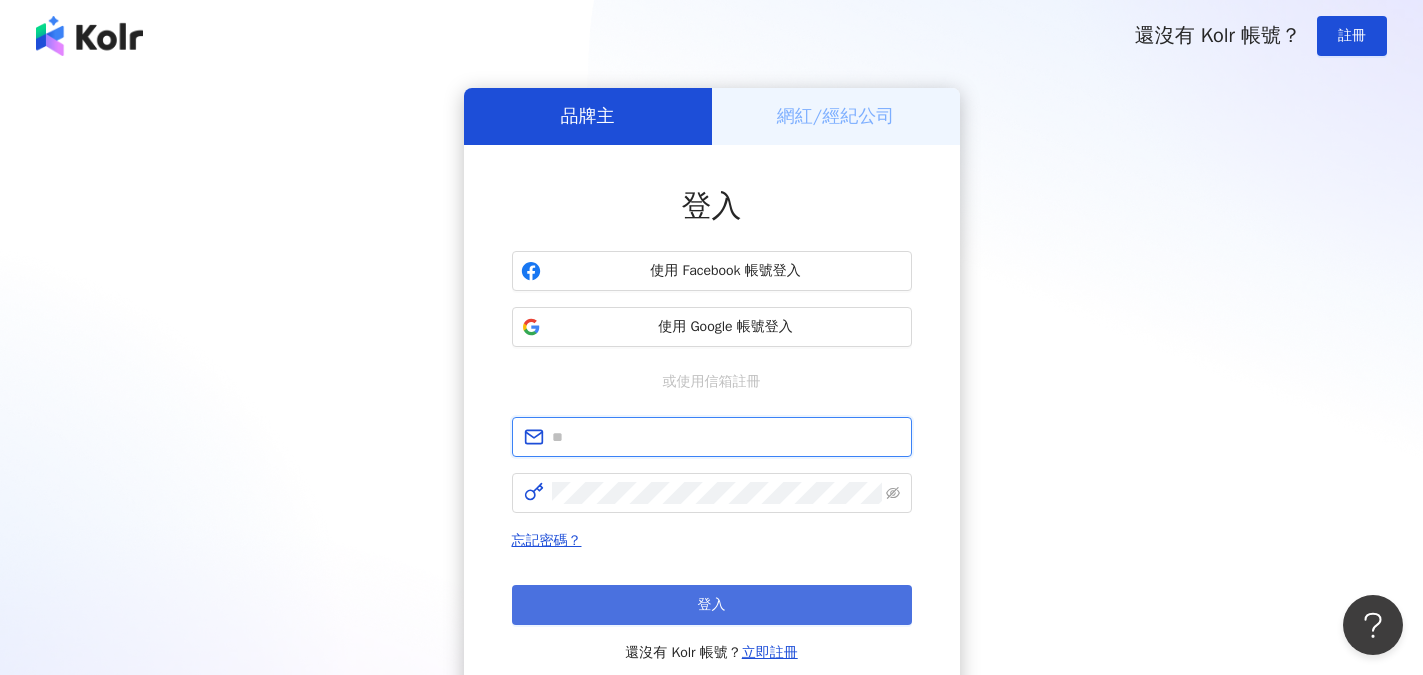 type on "**********" 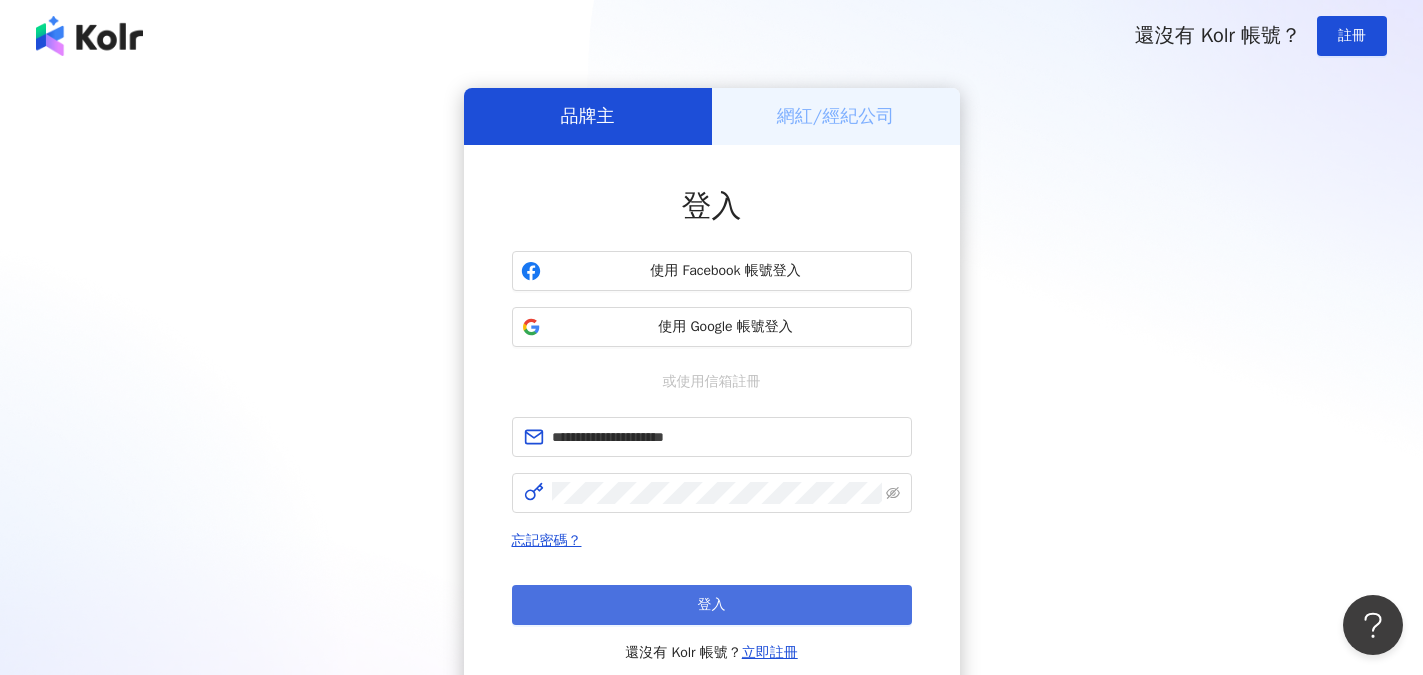 click on "登入" at bounding box center [712, 605] 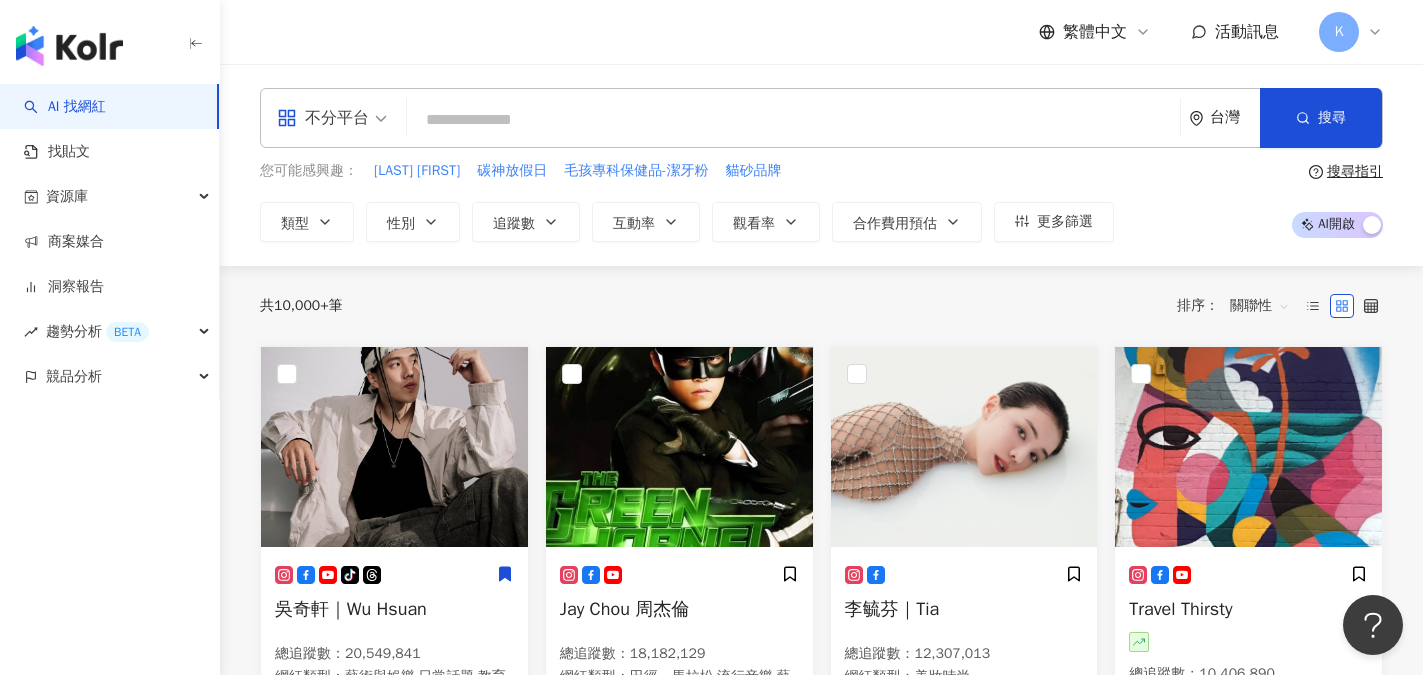 click on "不分平台" at bounding box center (323, 118) 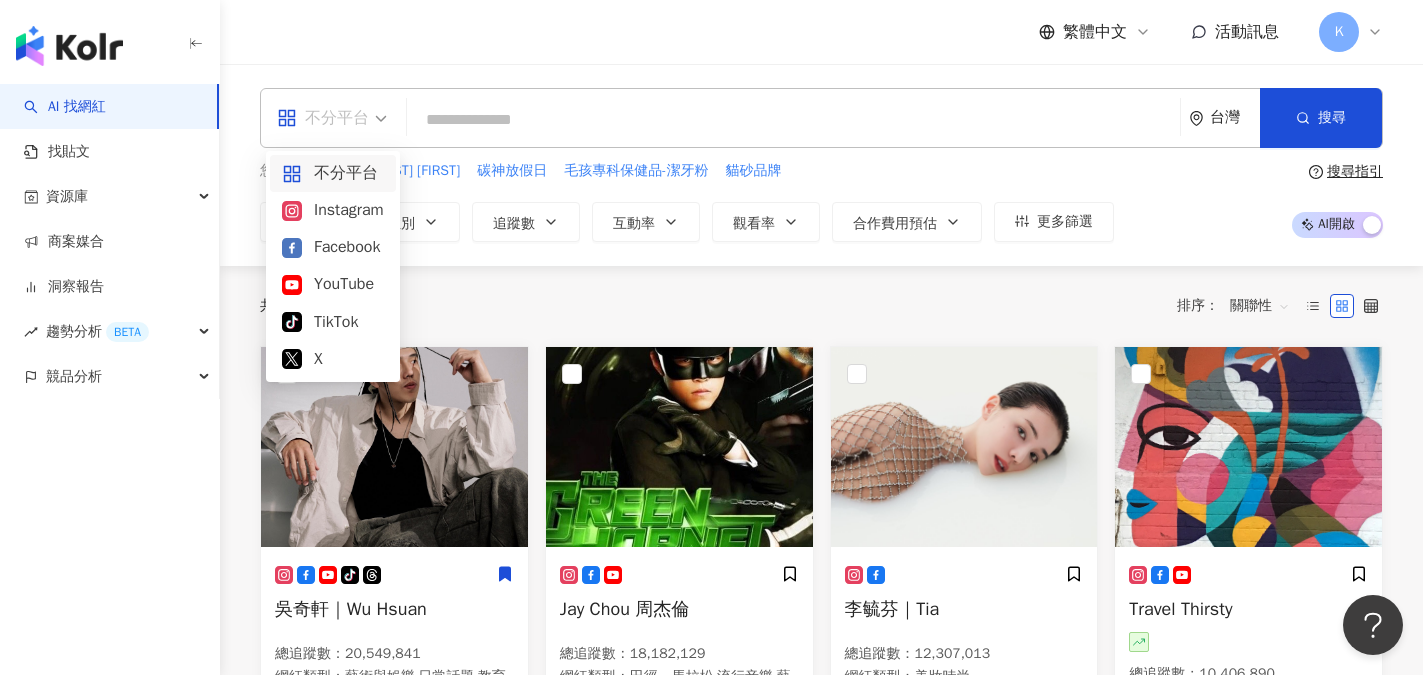 click on "繁體中文 活動訊息 K" at bounding box center [821, 32] 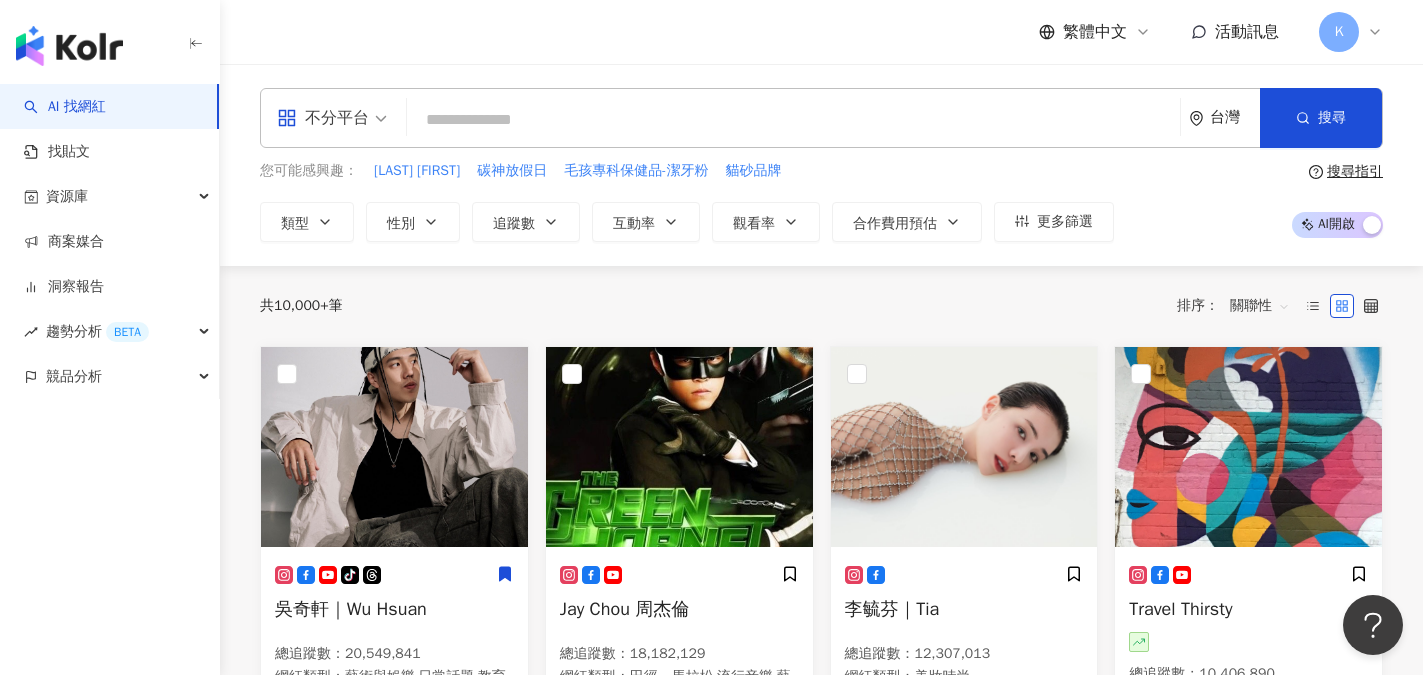 click on "不分平台" at bounding box center [323, 118] 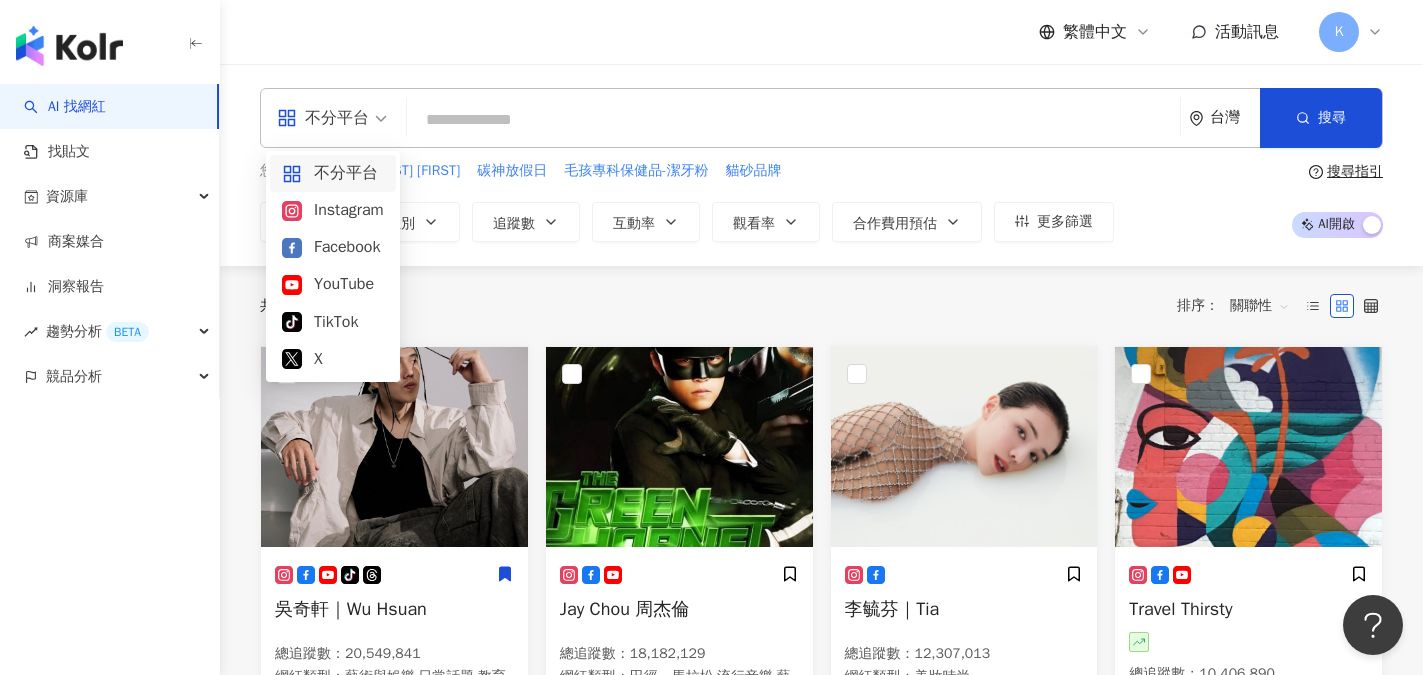 click at bounding box center [793, 120] 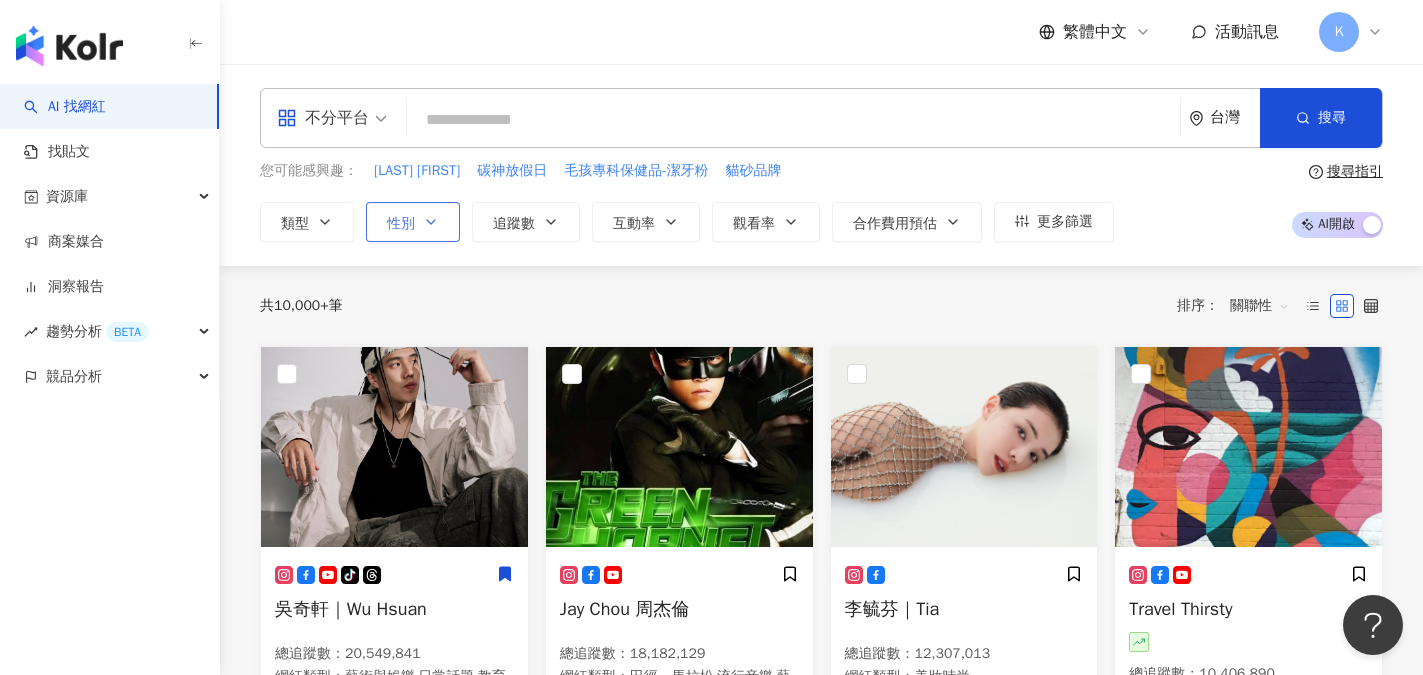 click 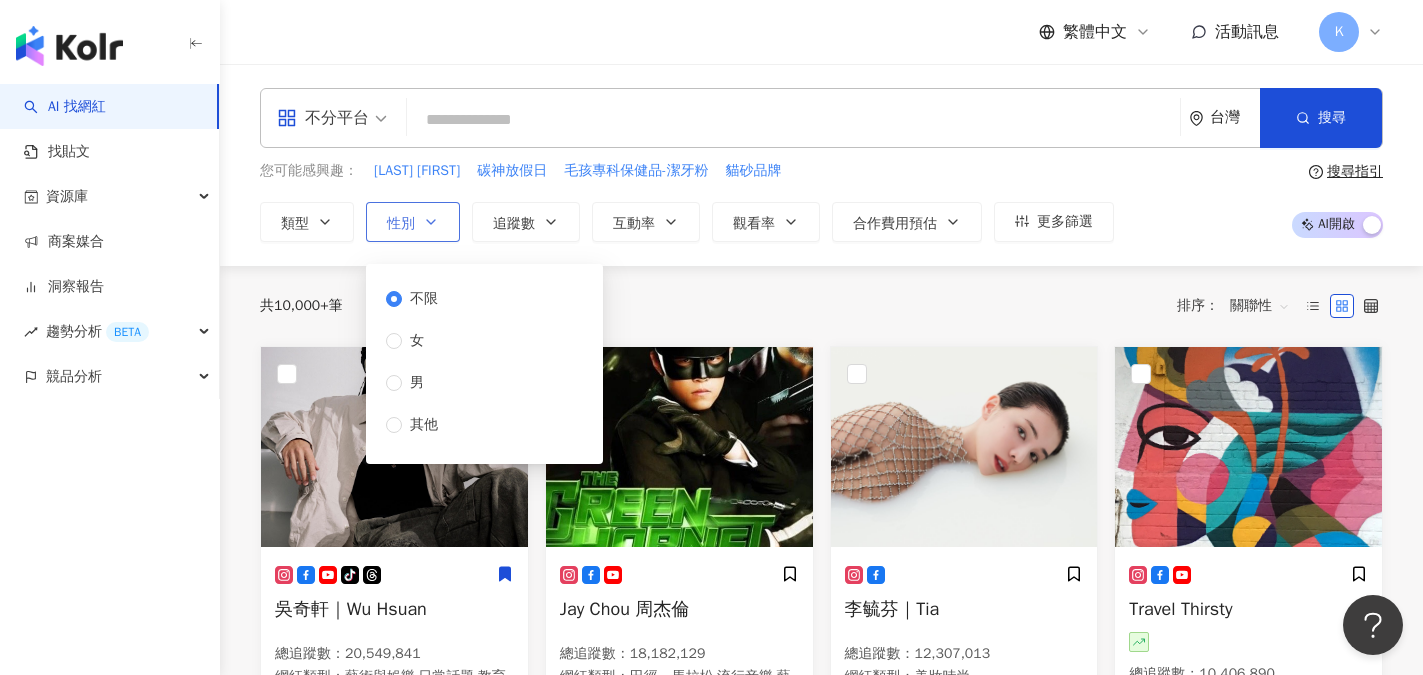 click 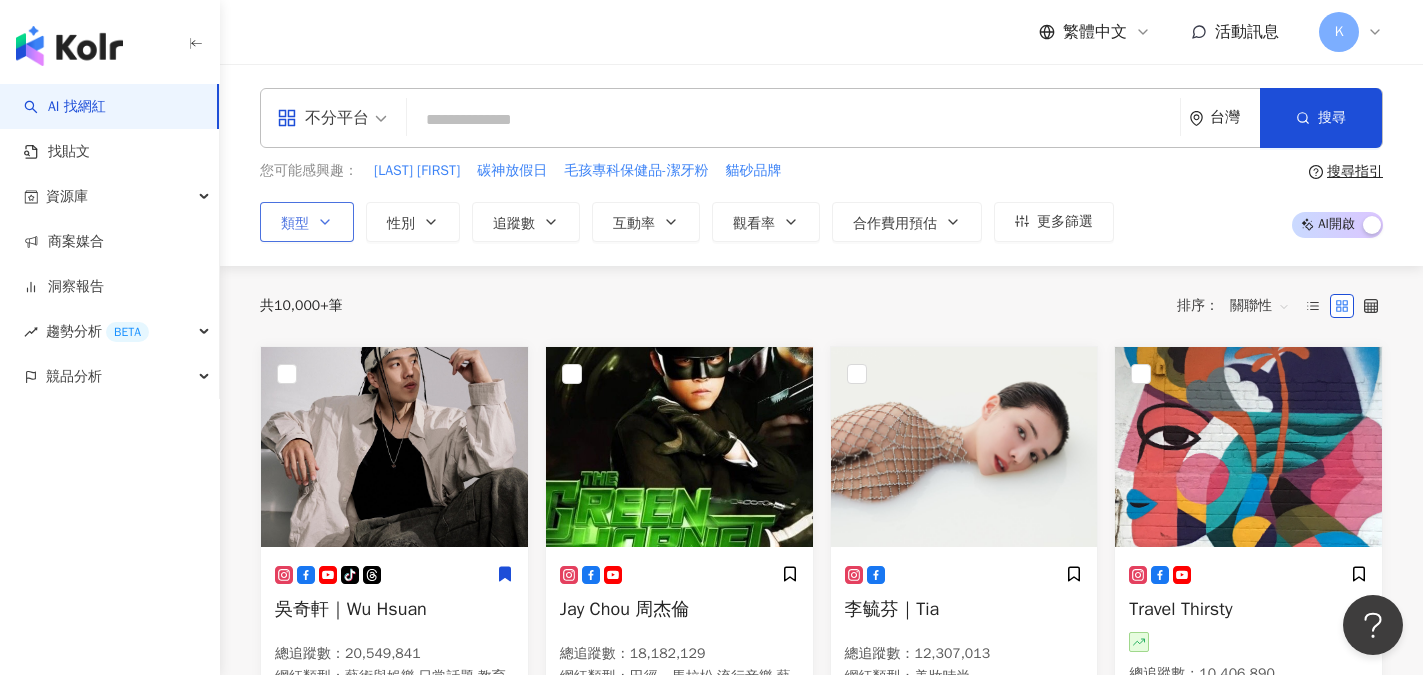 click on "類型" at bounding box center [295, 224] 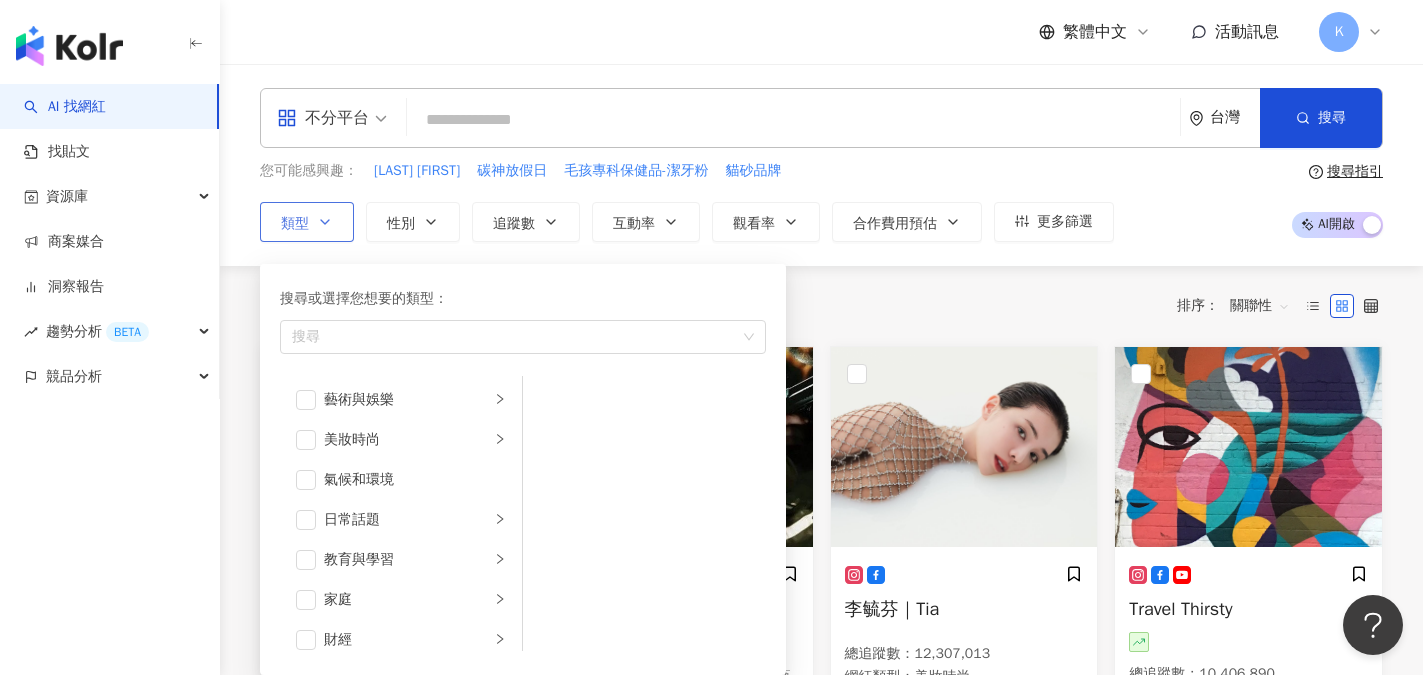 click 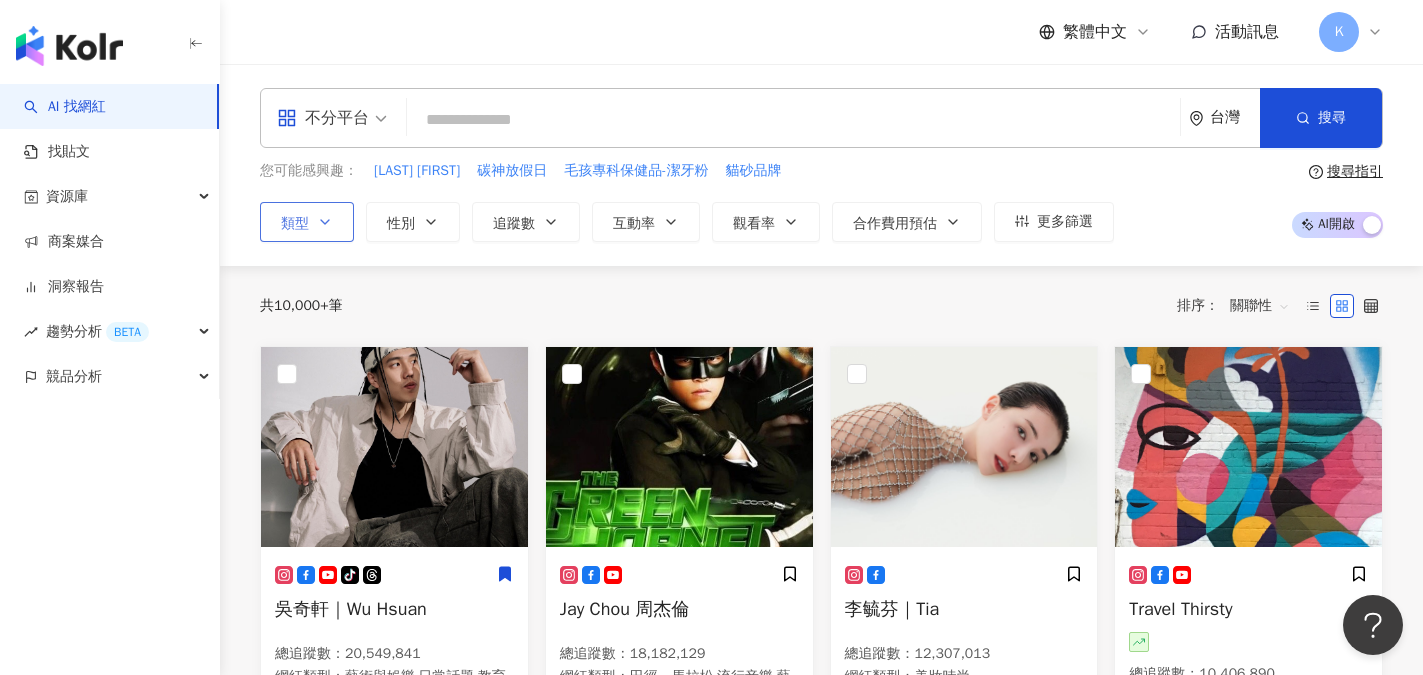click 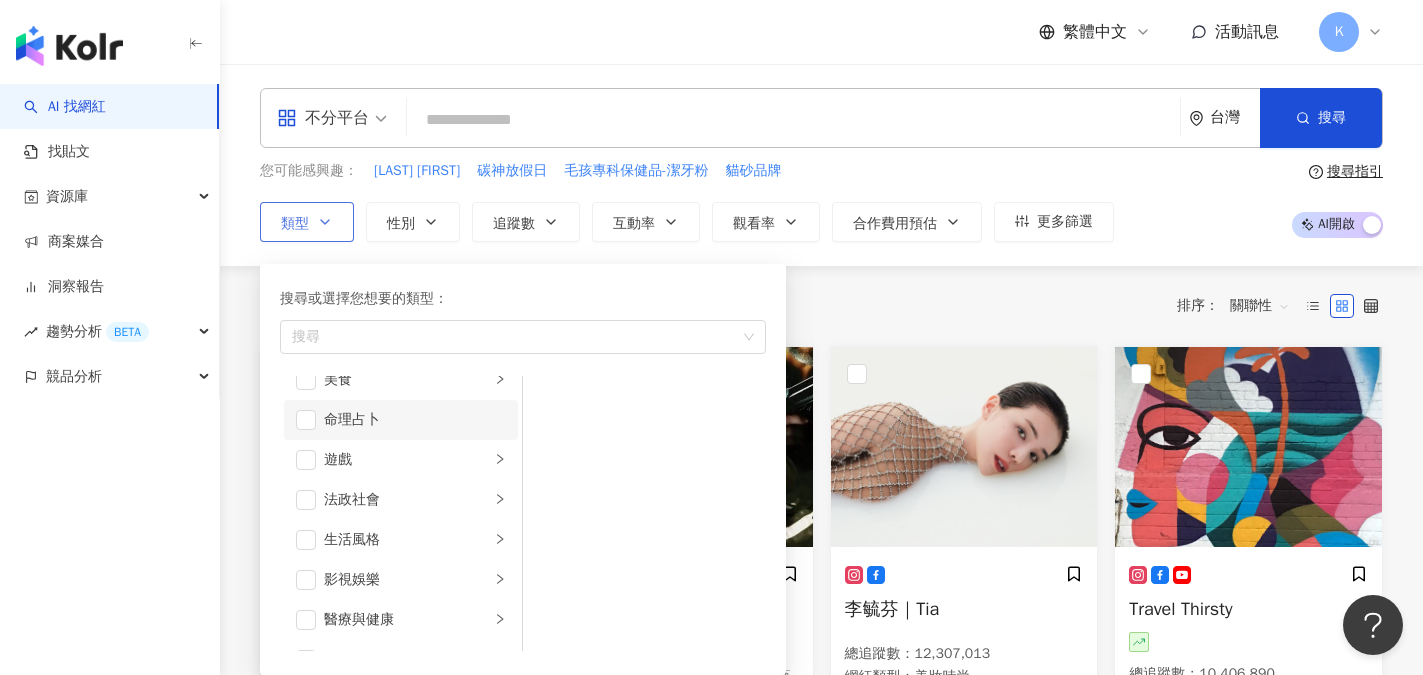 scroll, scrollTop: 200, scrollLeft: 0, axis: vertical 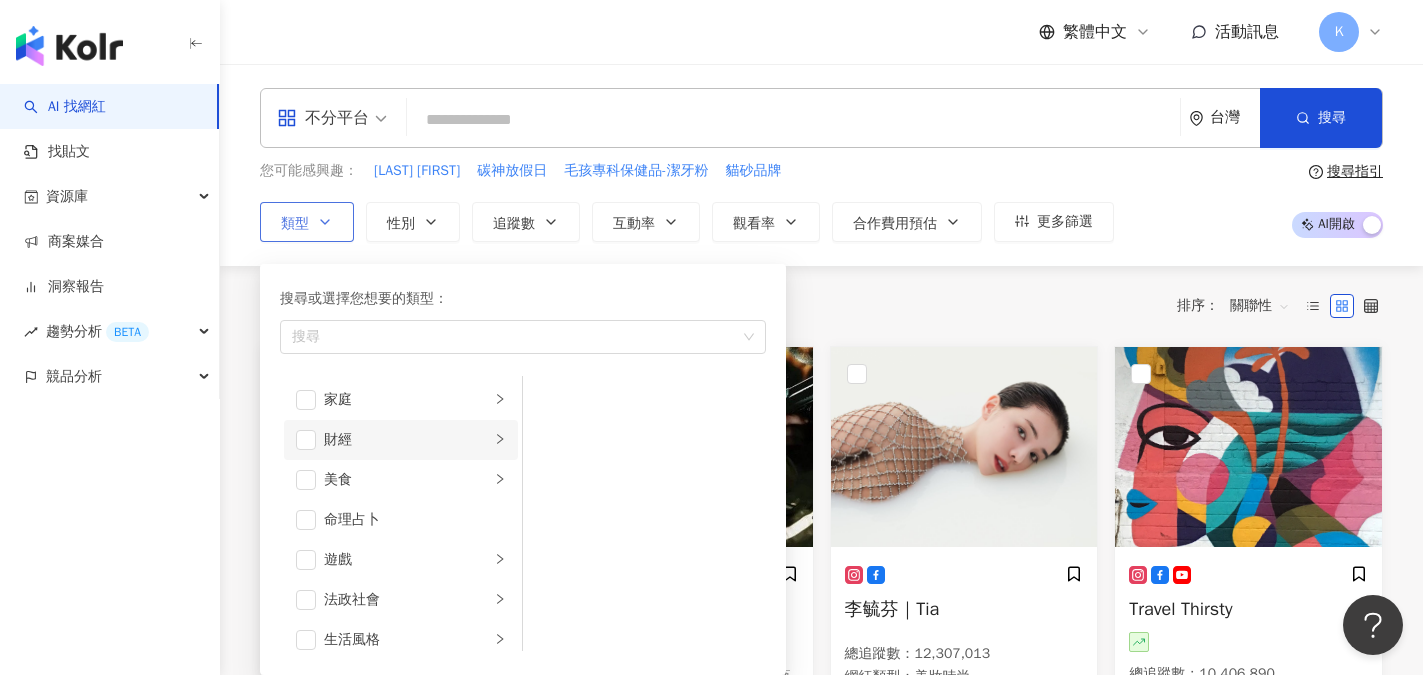 click on "財經" at bounding box center [407, 440] 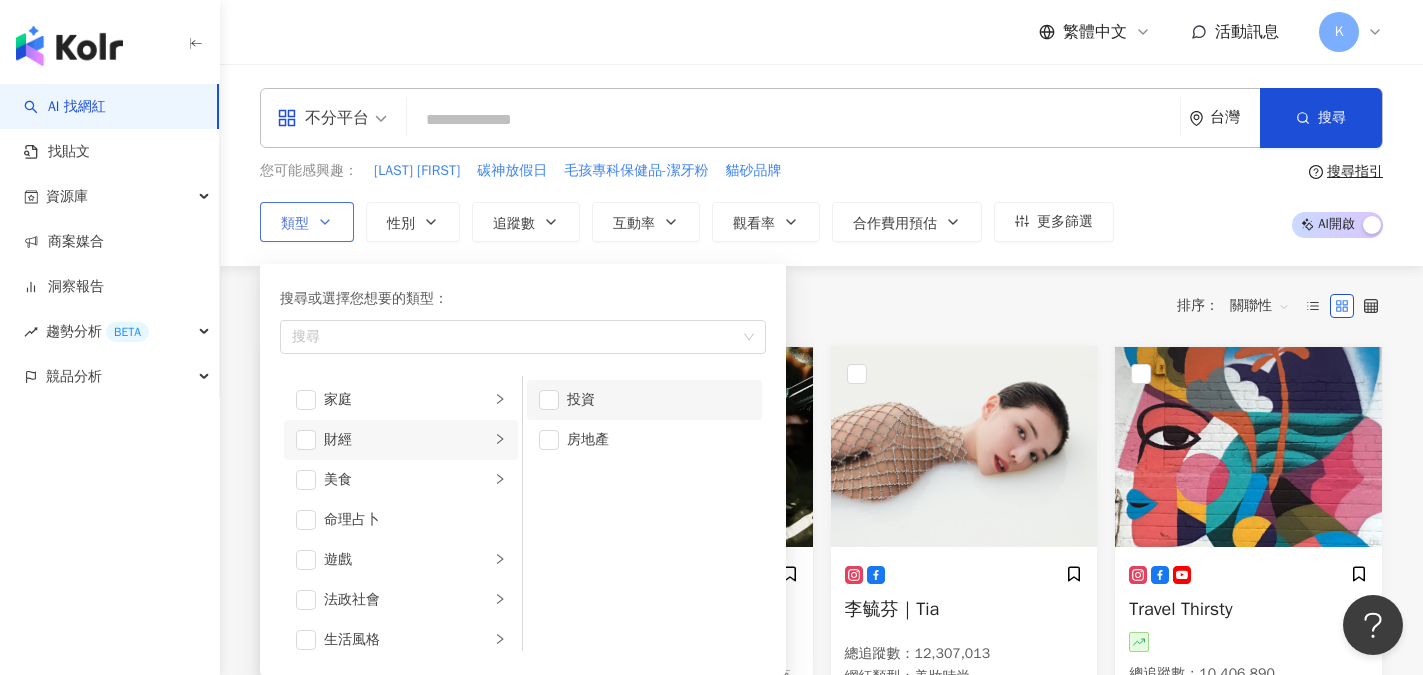 click on "投資" at bounding box center (658, 400) 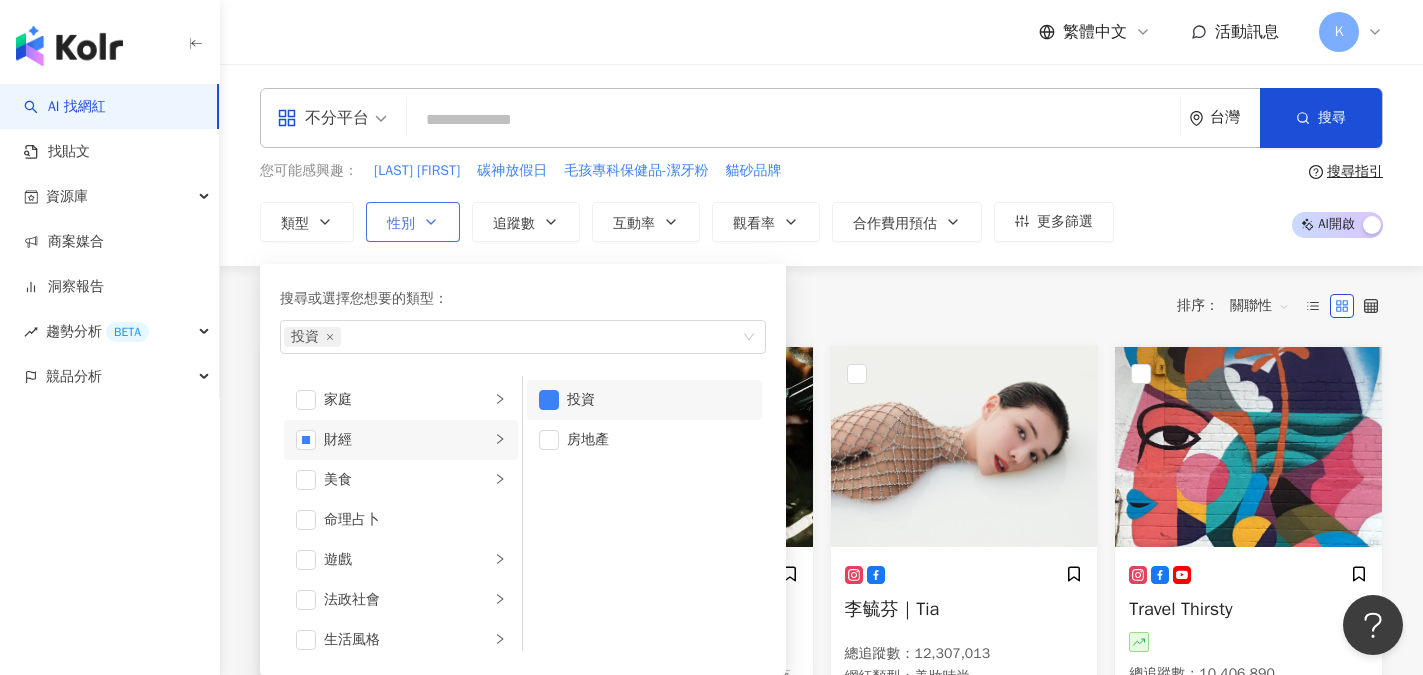 click 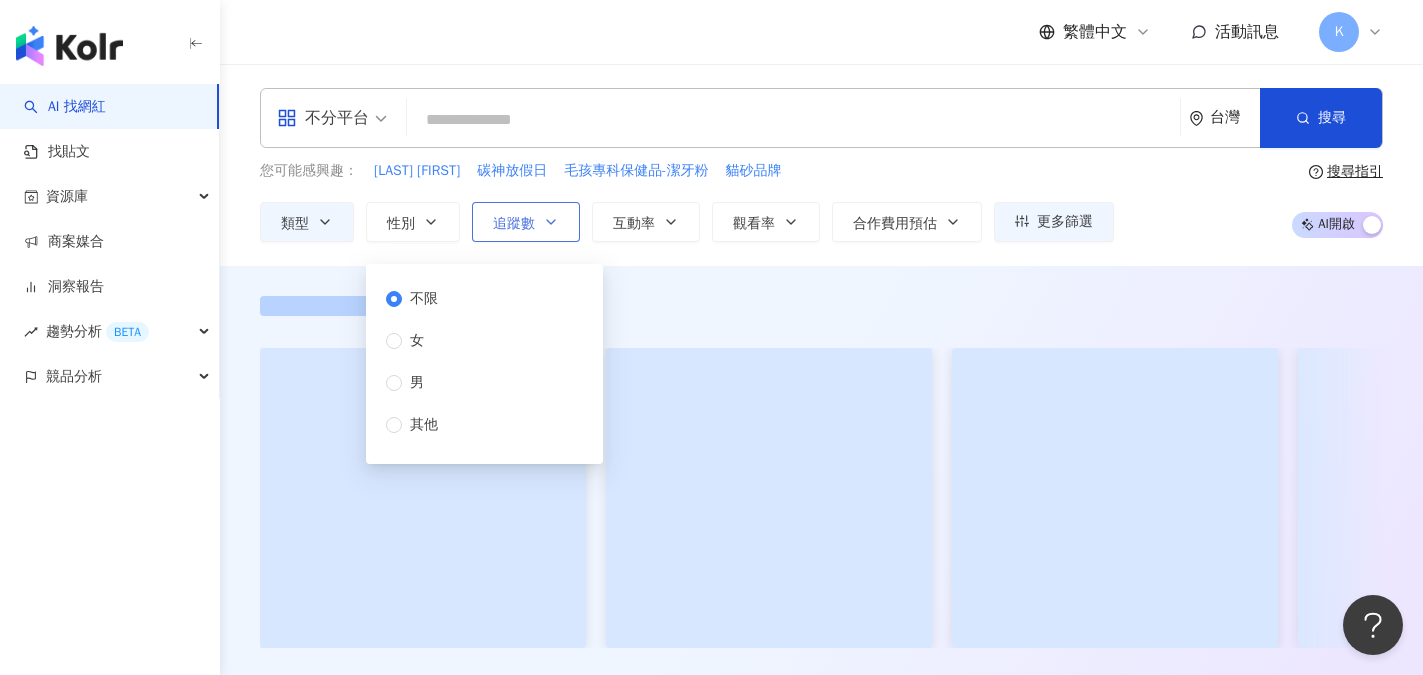 click on "追蹤數" at bounding box center [526, 222] 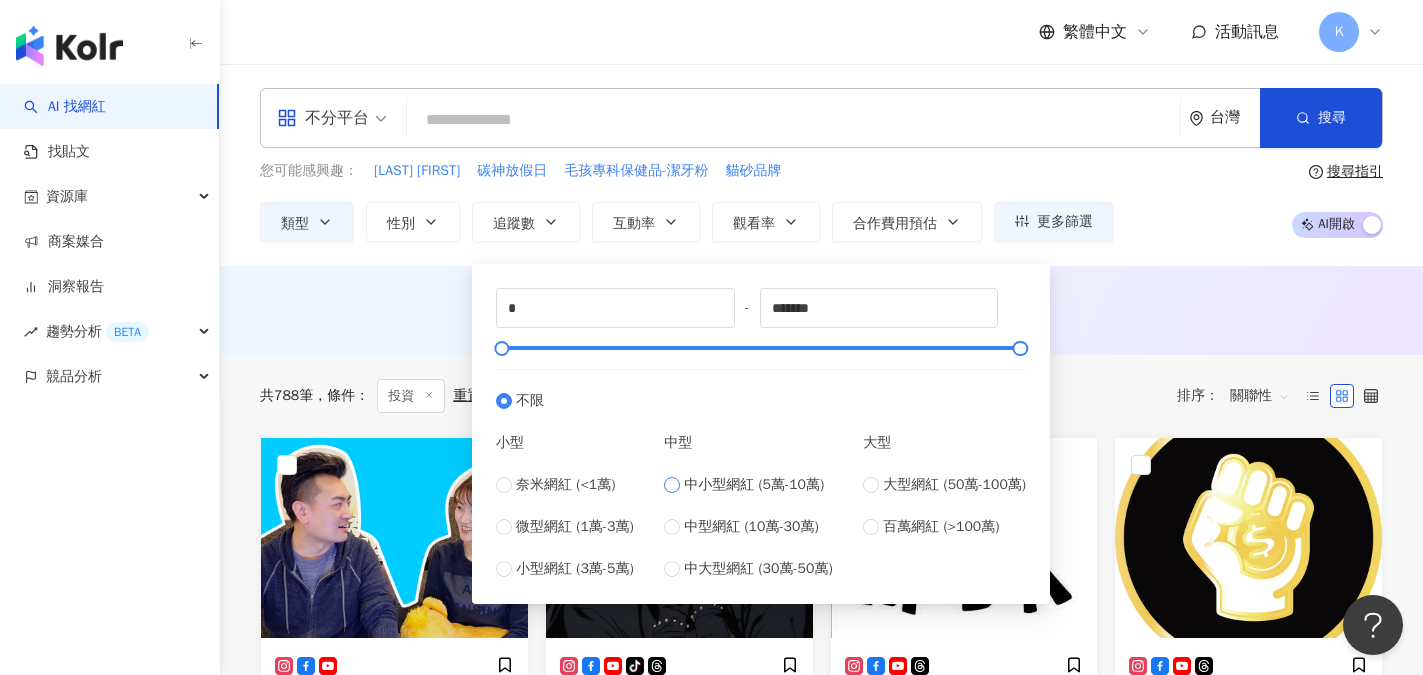 type on "*****" 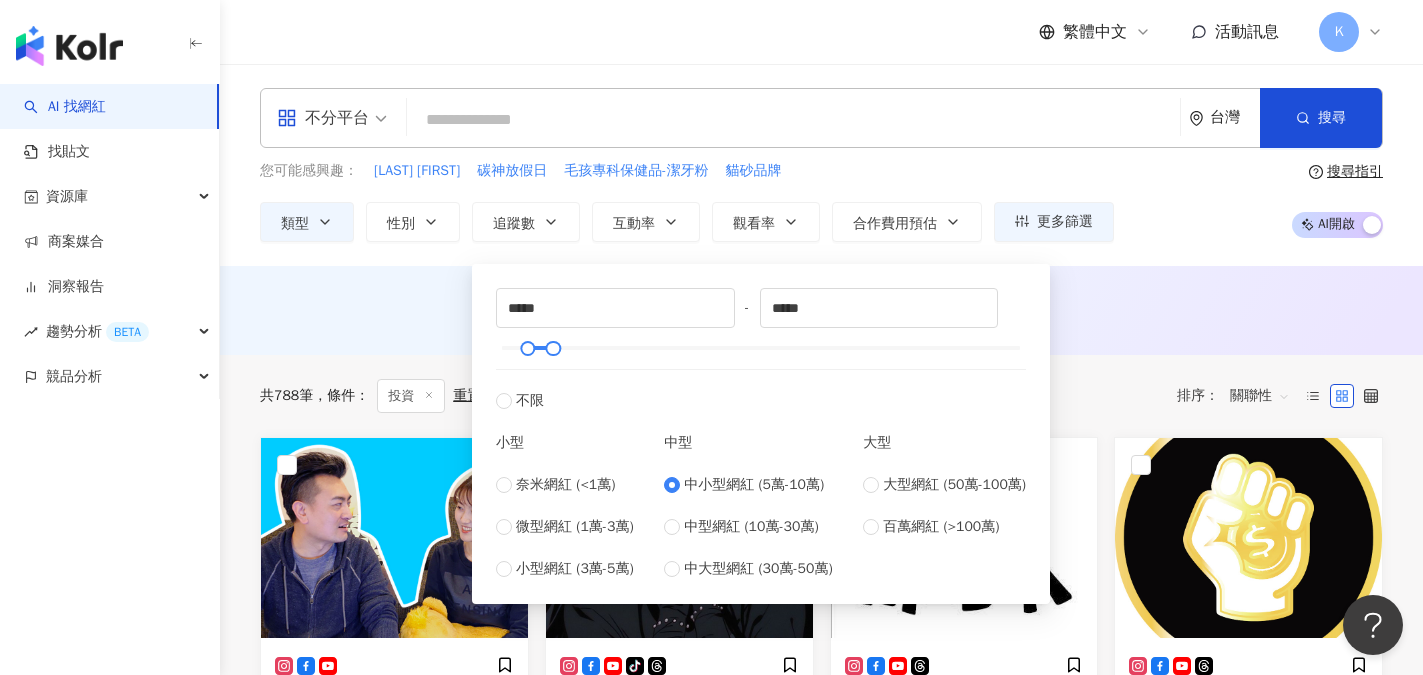 click on "AI 推薦 ： 無結果，請嘗試搜尋其他語言關鍵字或條件" at bounding box center (821, 314) 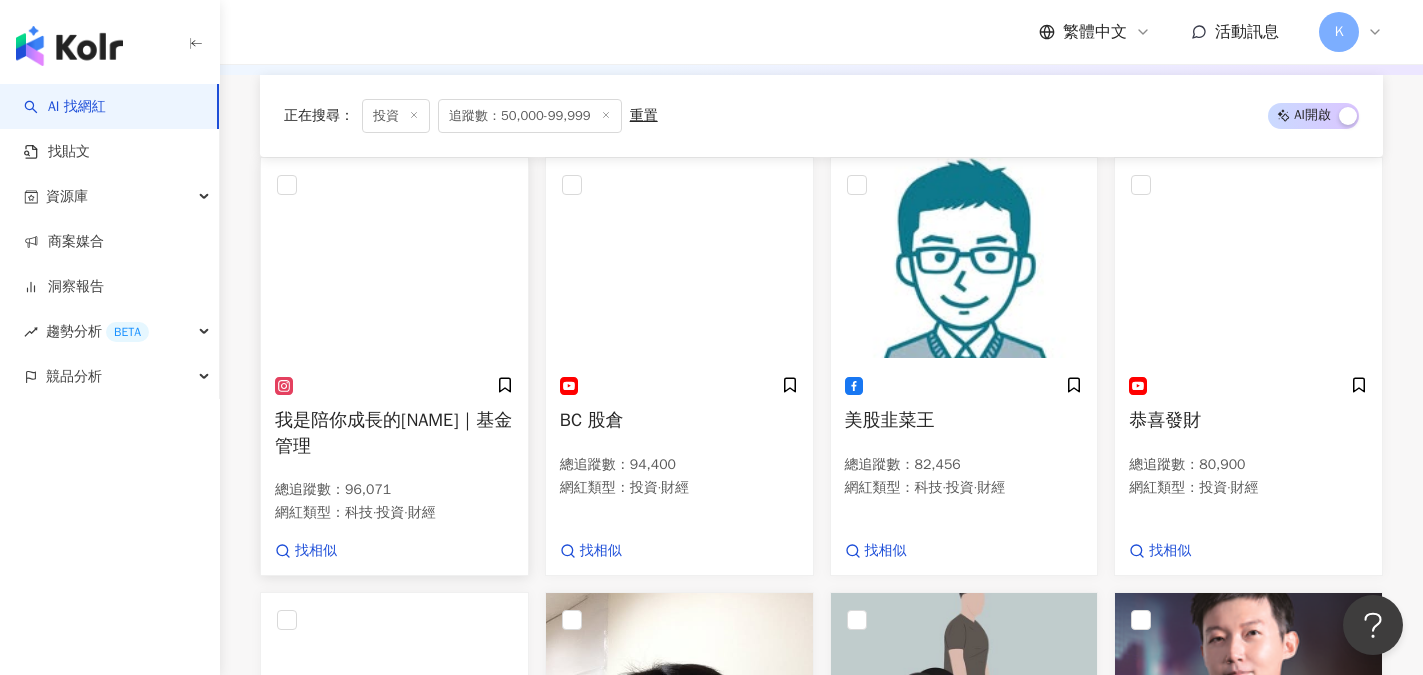 scroll, scrollTop: 600, scrollLeft: 0, axis: vertical 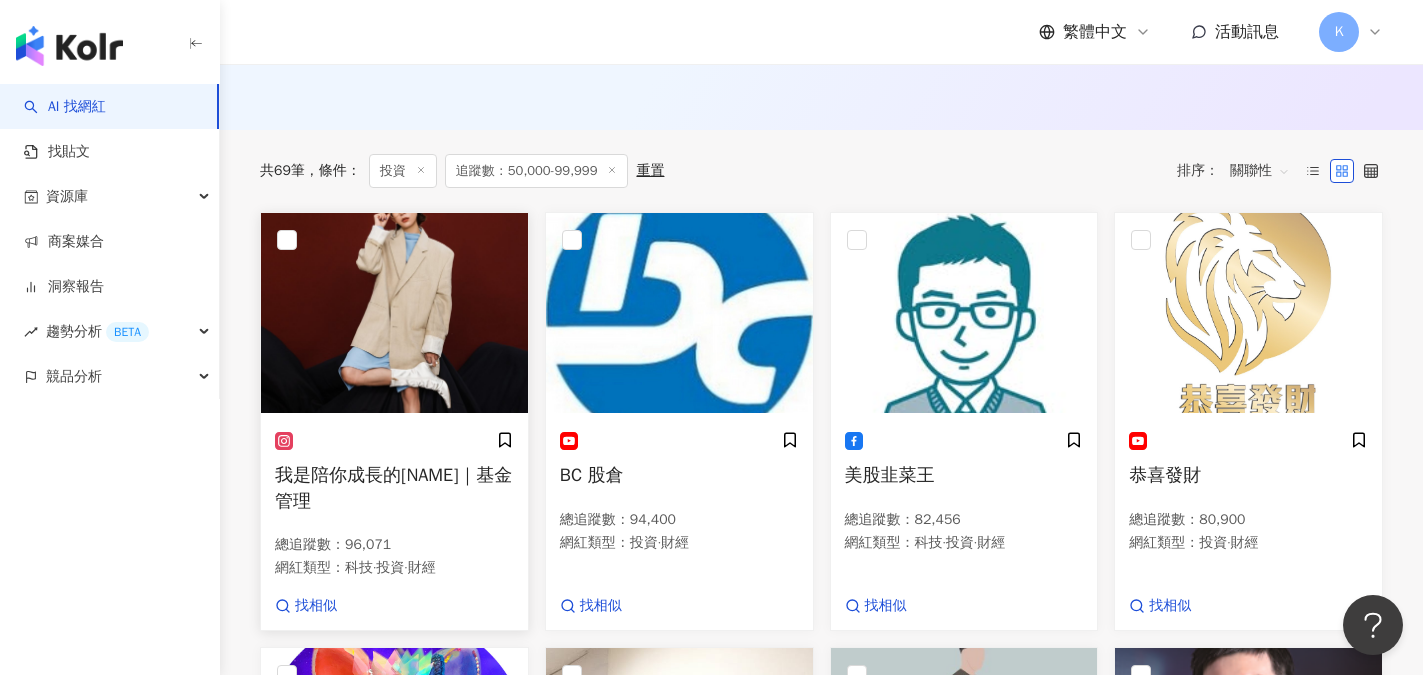 click on "我是陪你成長的大嬸｜基金管理" at bounding box center (393, 487) 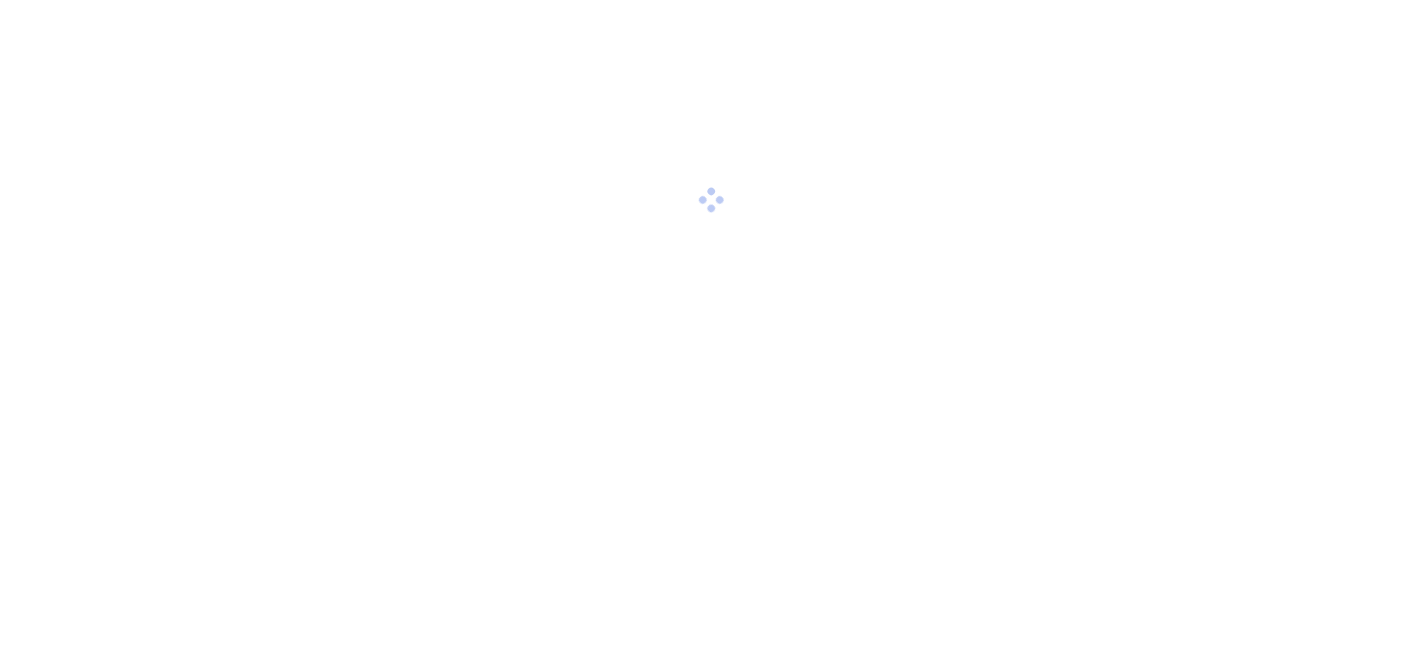 scroll, scrollTop: 0, scrollLeft: 0, axis: both 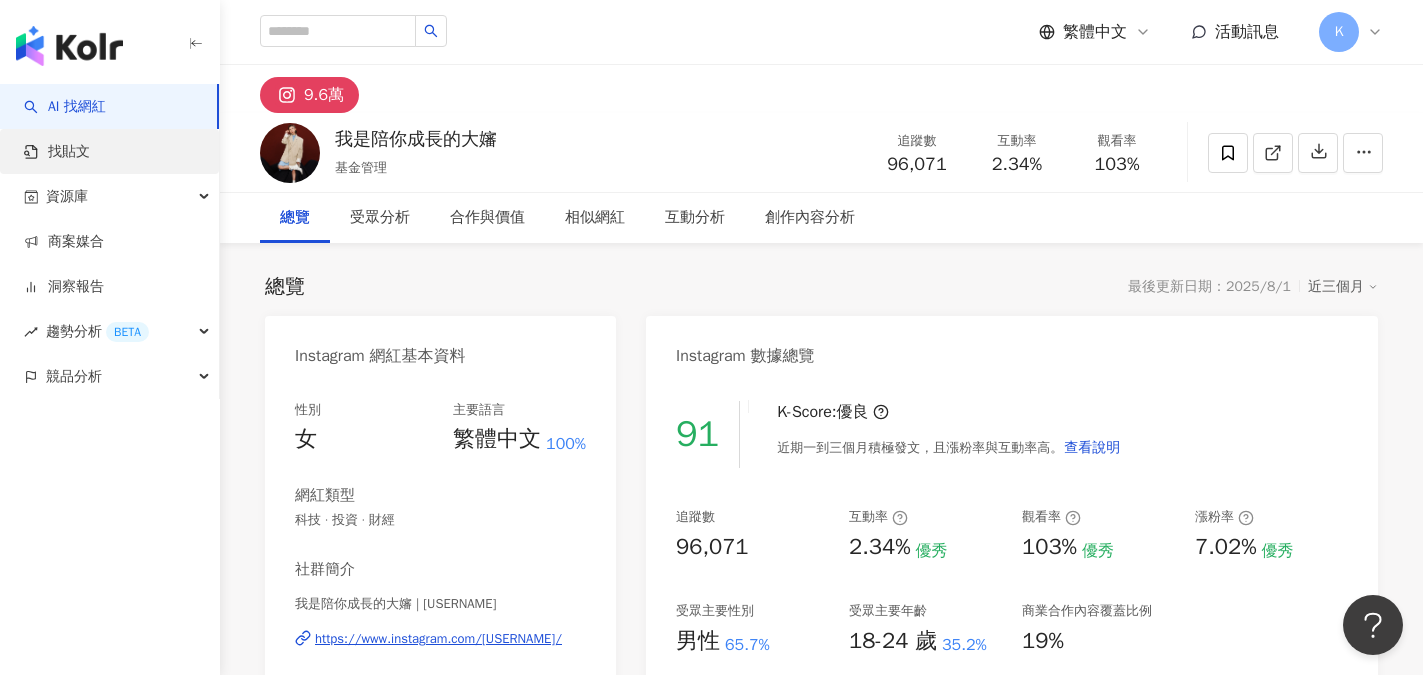 click on "找貼文" at bounding box center [57, 152] 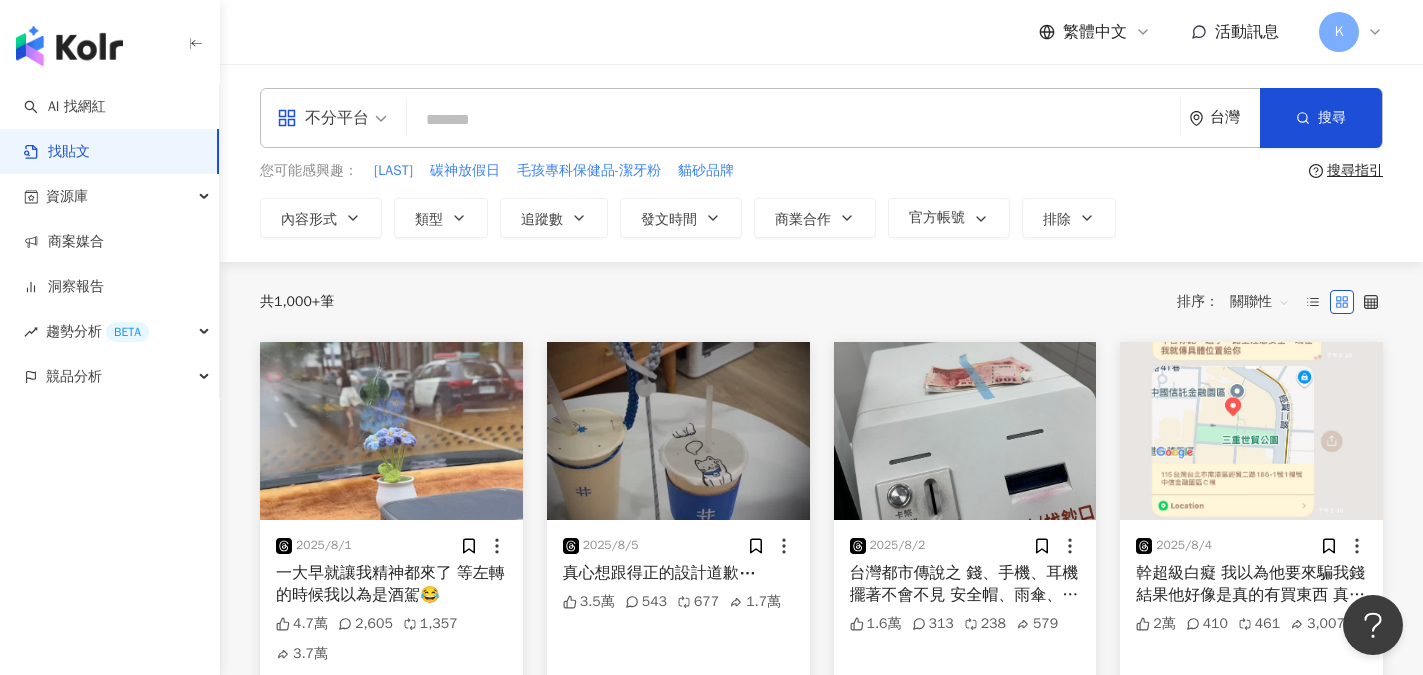 click at bounding box center [793, 119] 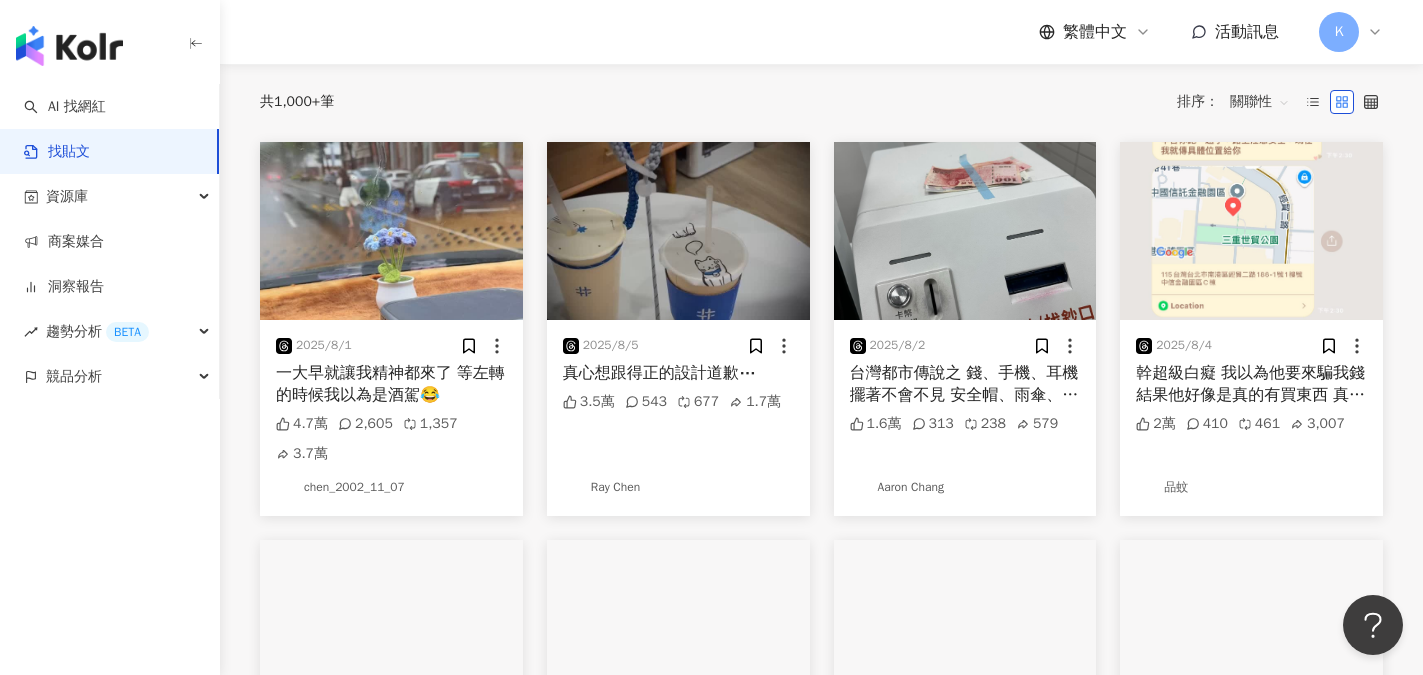 scroll, scrollTop: 0, scrollLeft: 0, axis: both 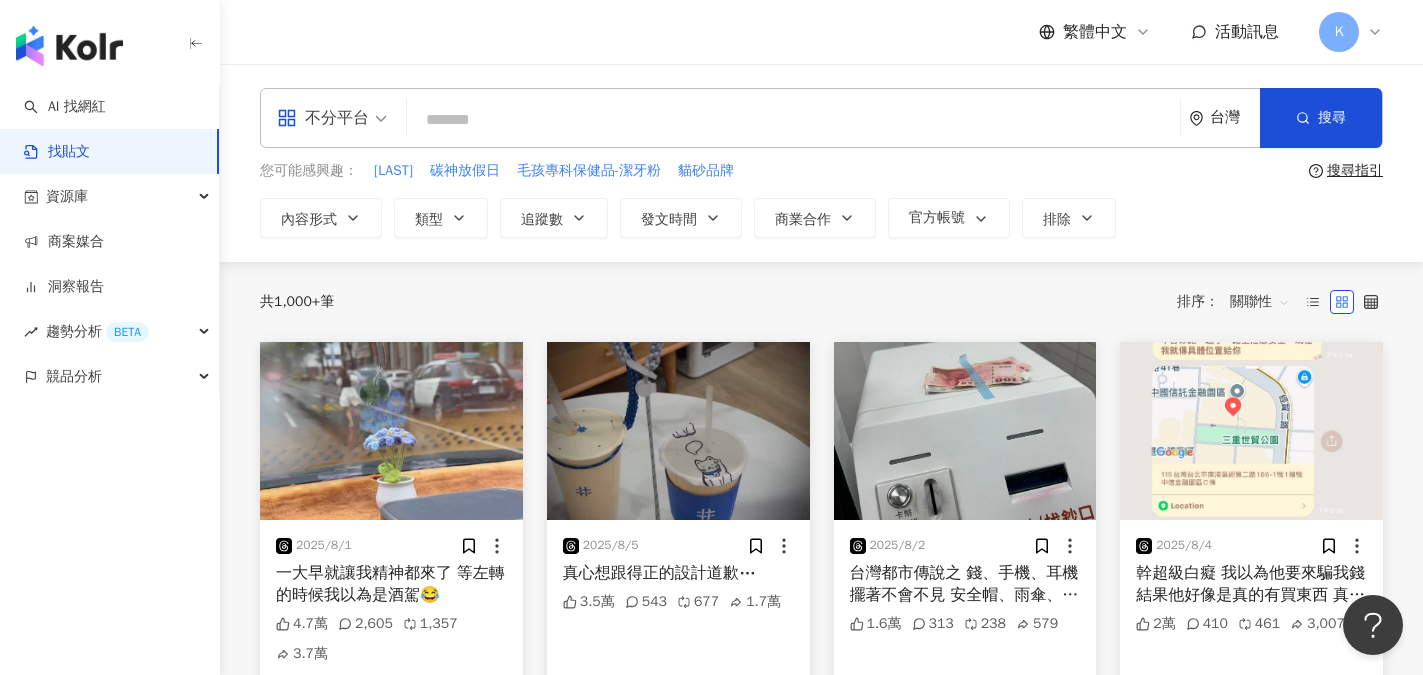 click at bounding box center (793, 119) 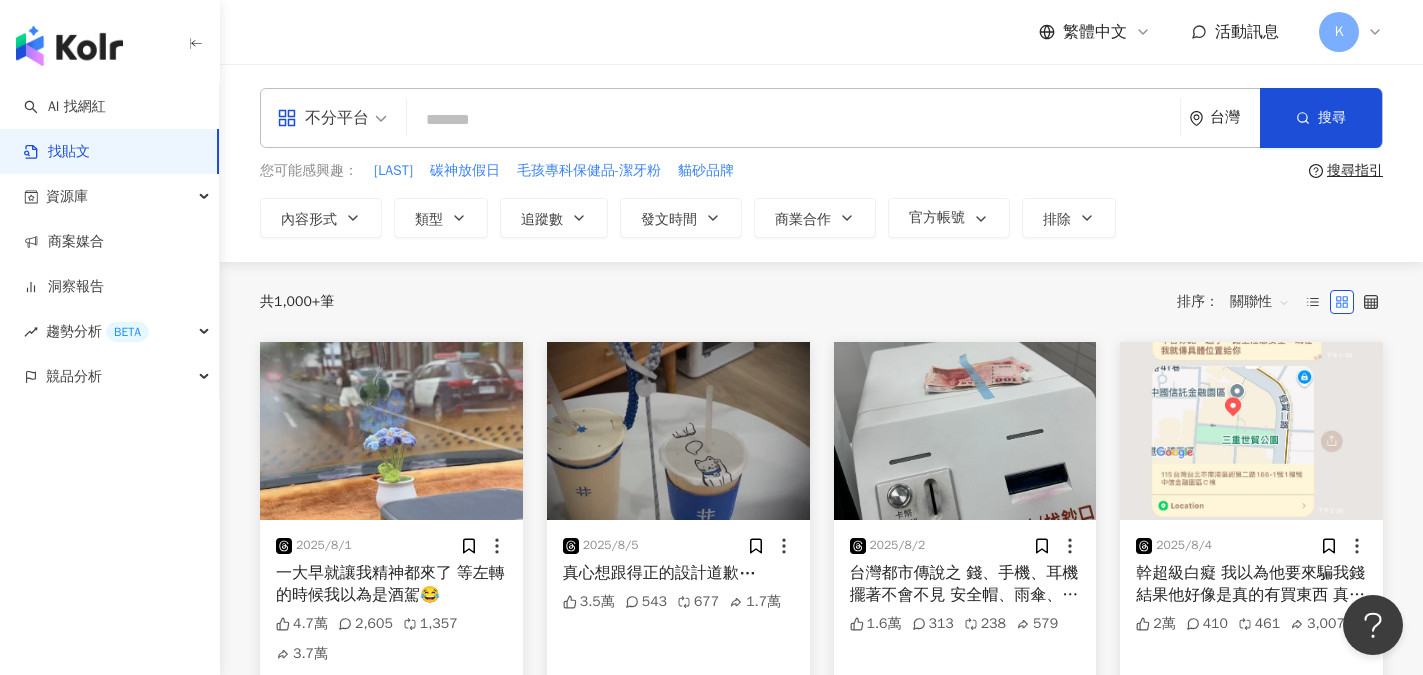 type on "*" 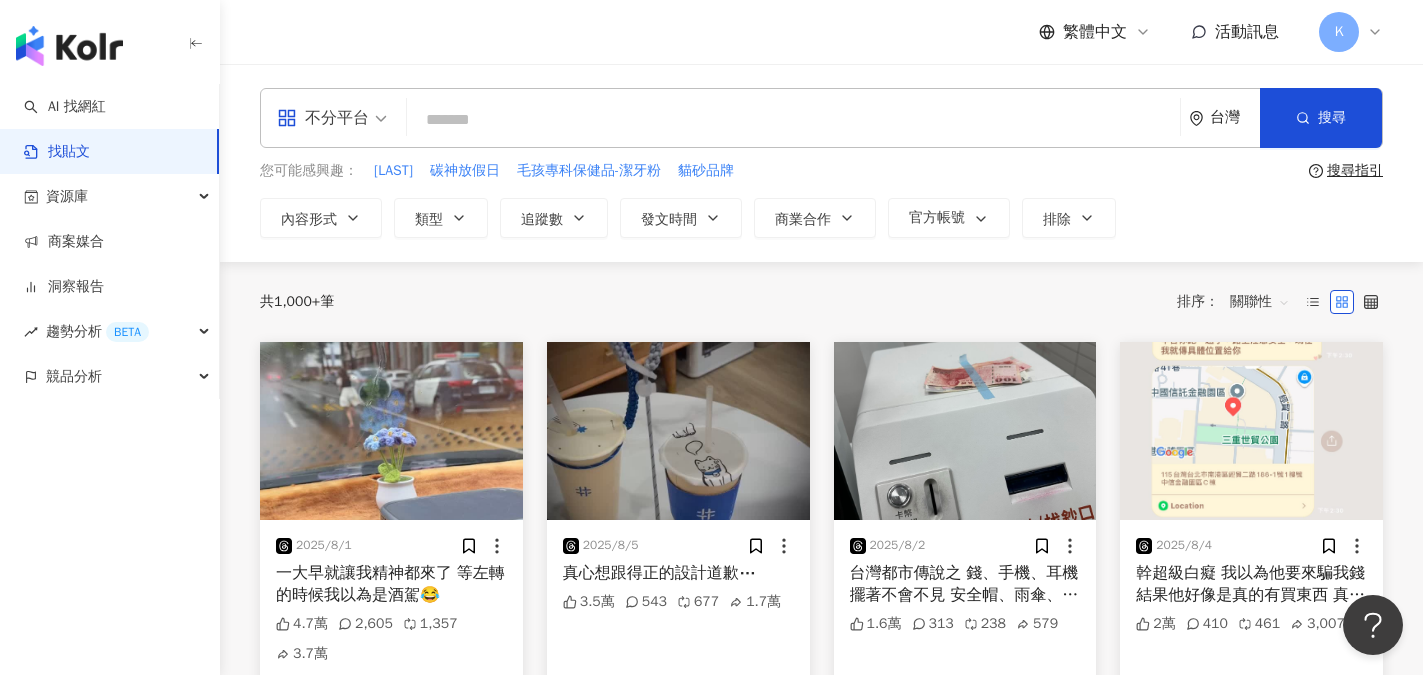 click at bounding box center [793, 119] 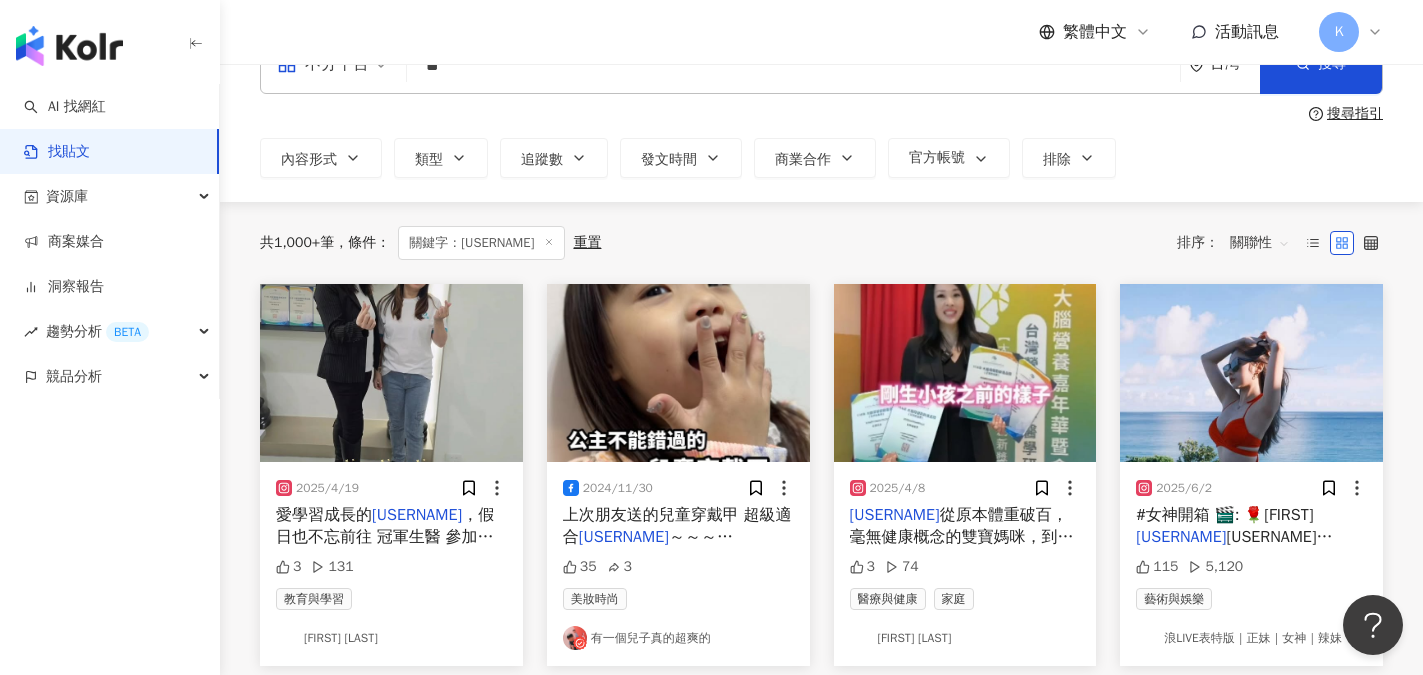 scroll, scrollTop: 0, scrollLeft: 0, axis: both 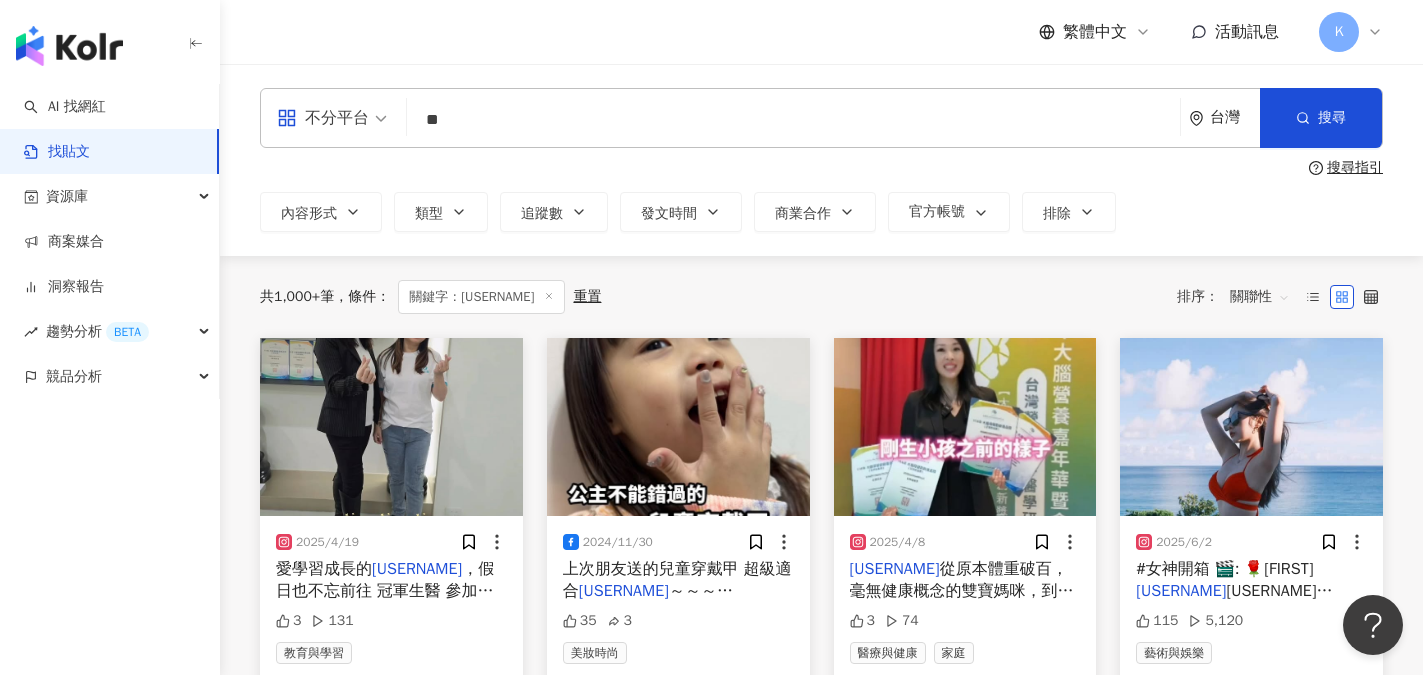drag, startPoint x: 634, startPoint y: 123, endPoint x: 434, endPoint y: 120, distance: 200.02249 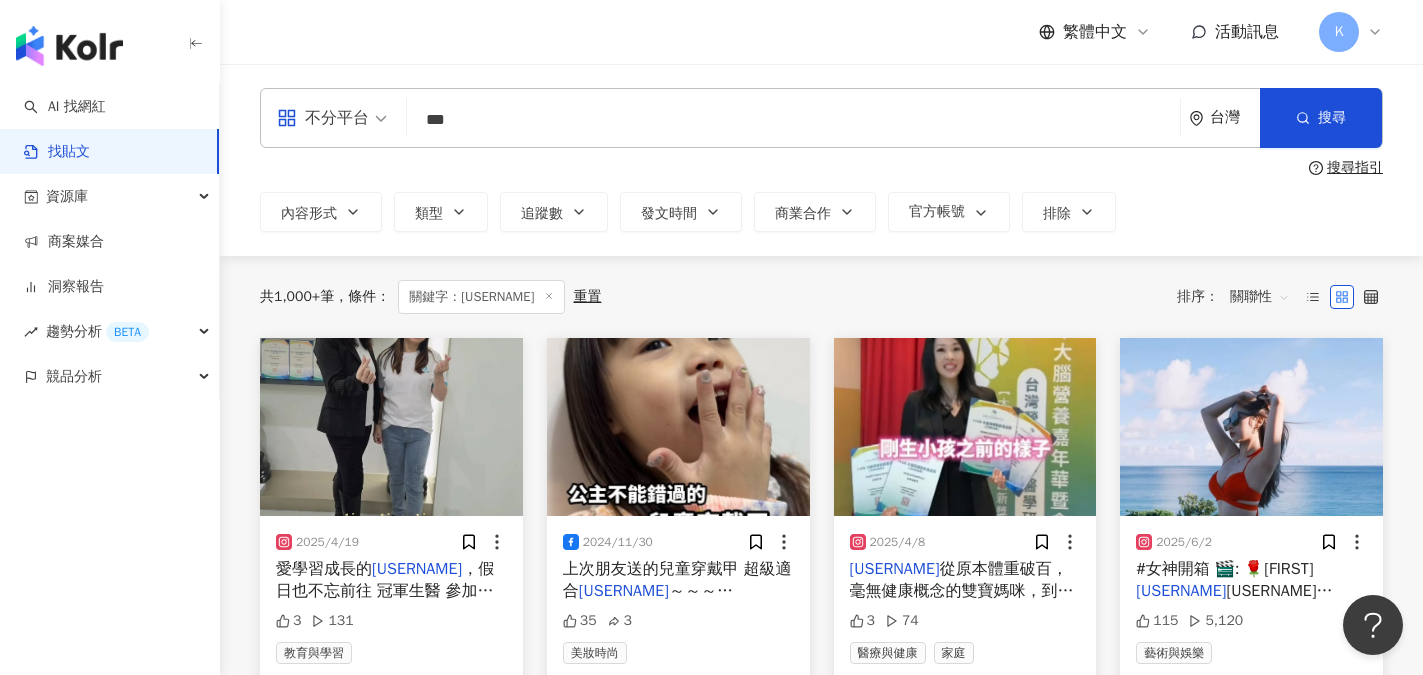 type on "***" 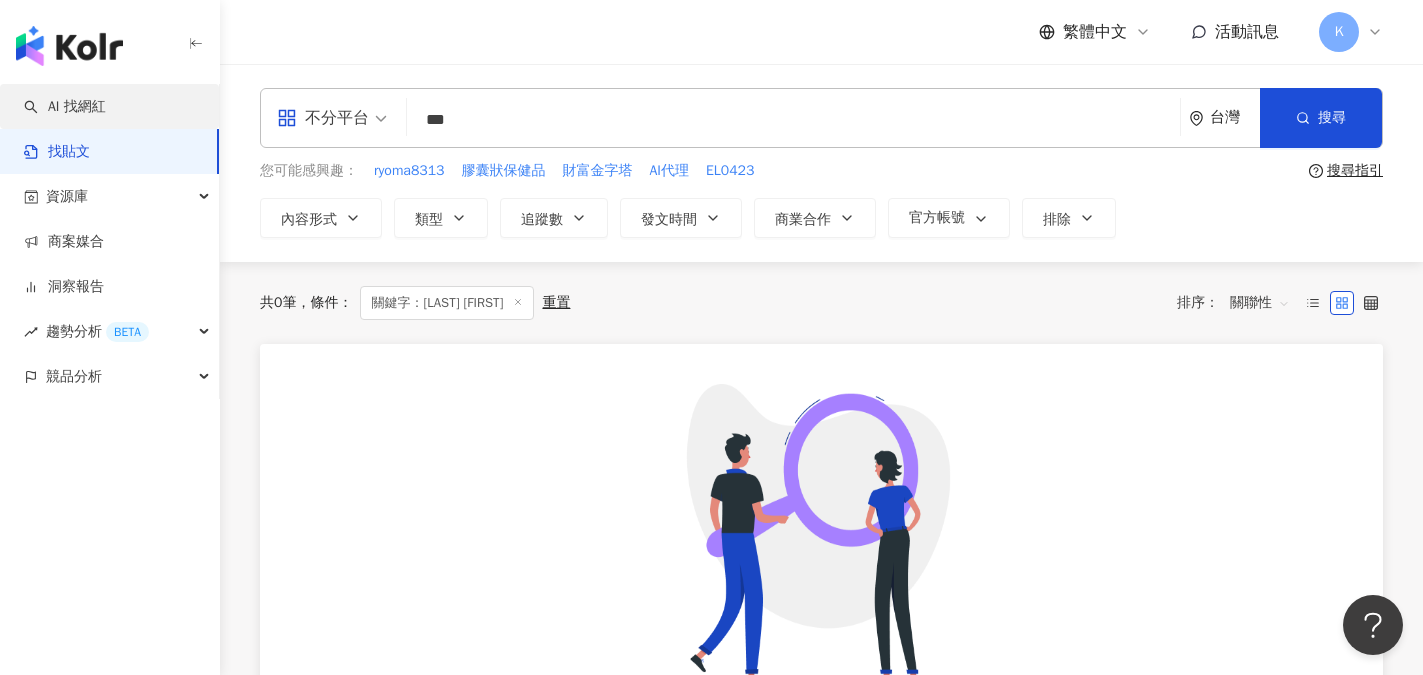 click on "AI 找網紅" at bounding box center [65, 107] 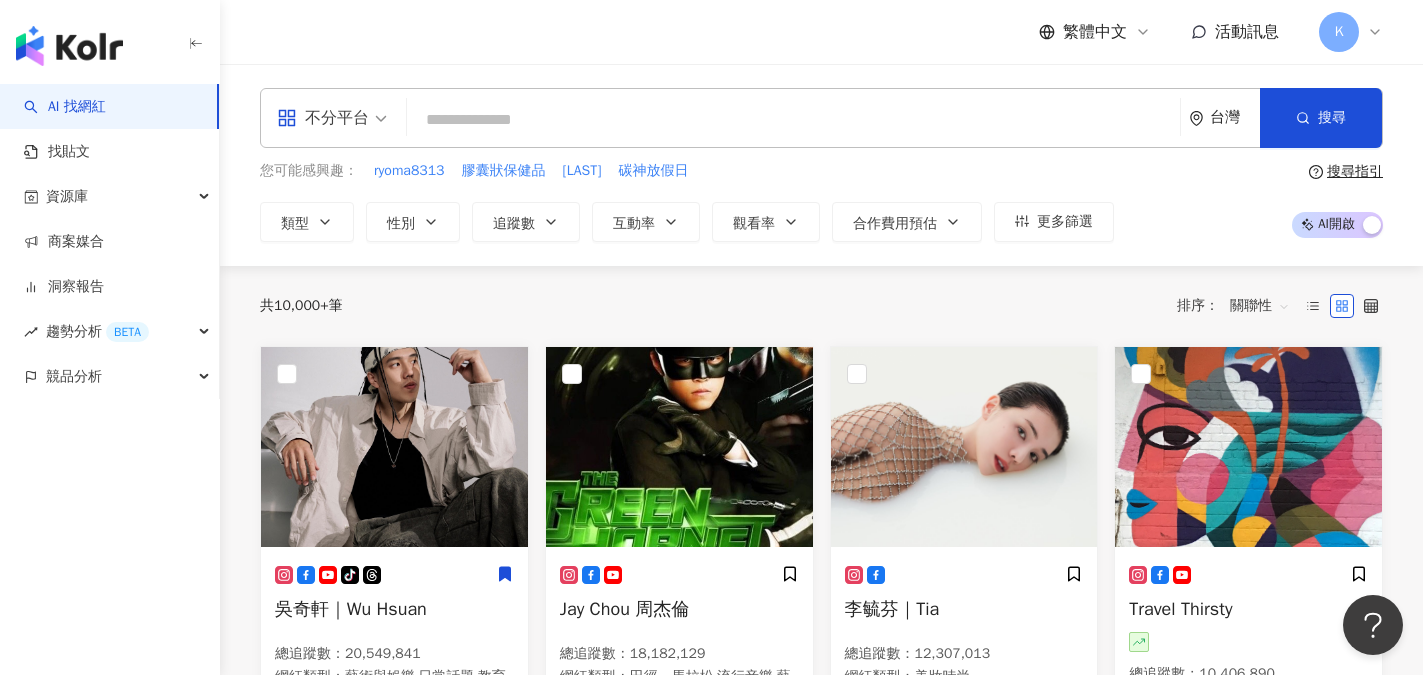 click at bounding box center [793, 120] 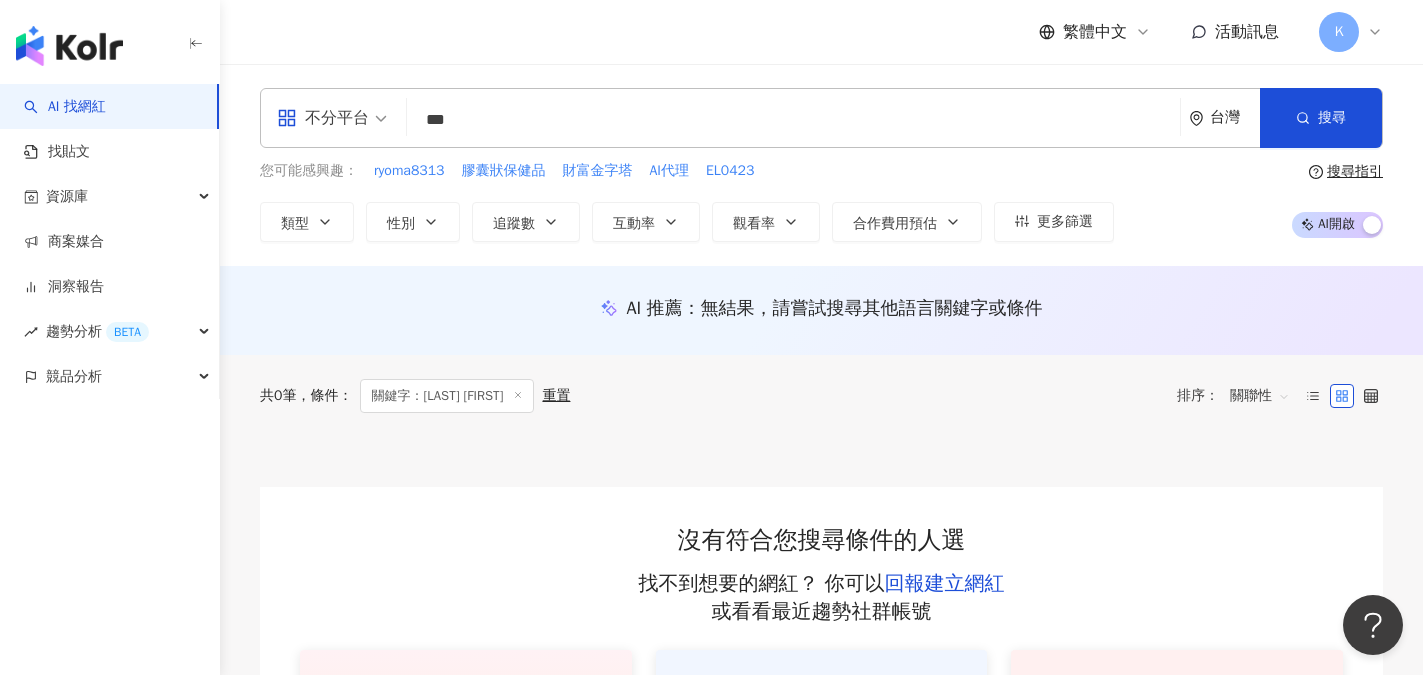click on "***" at bounding box center (793, 120) 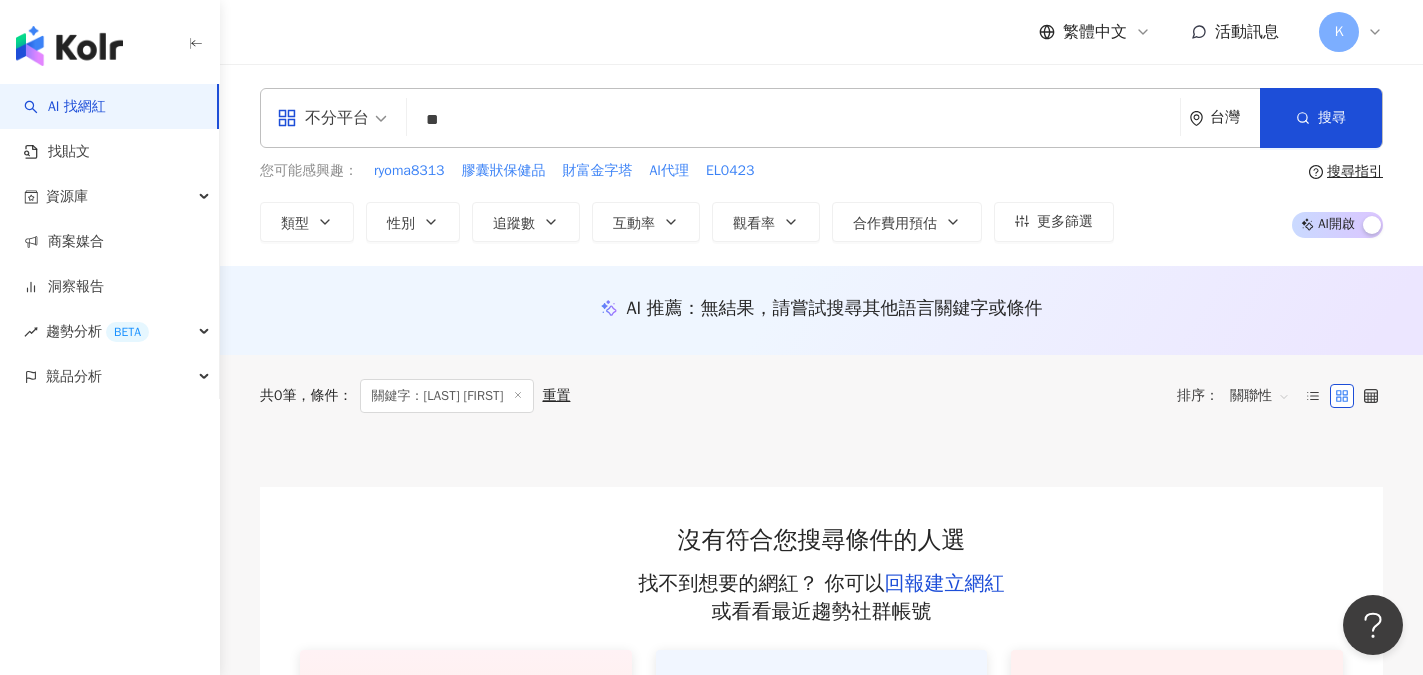 type on "*" 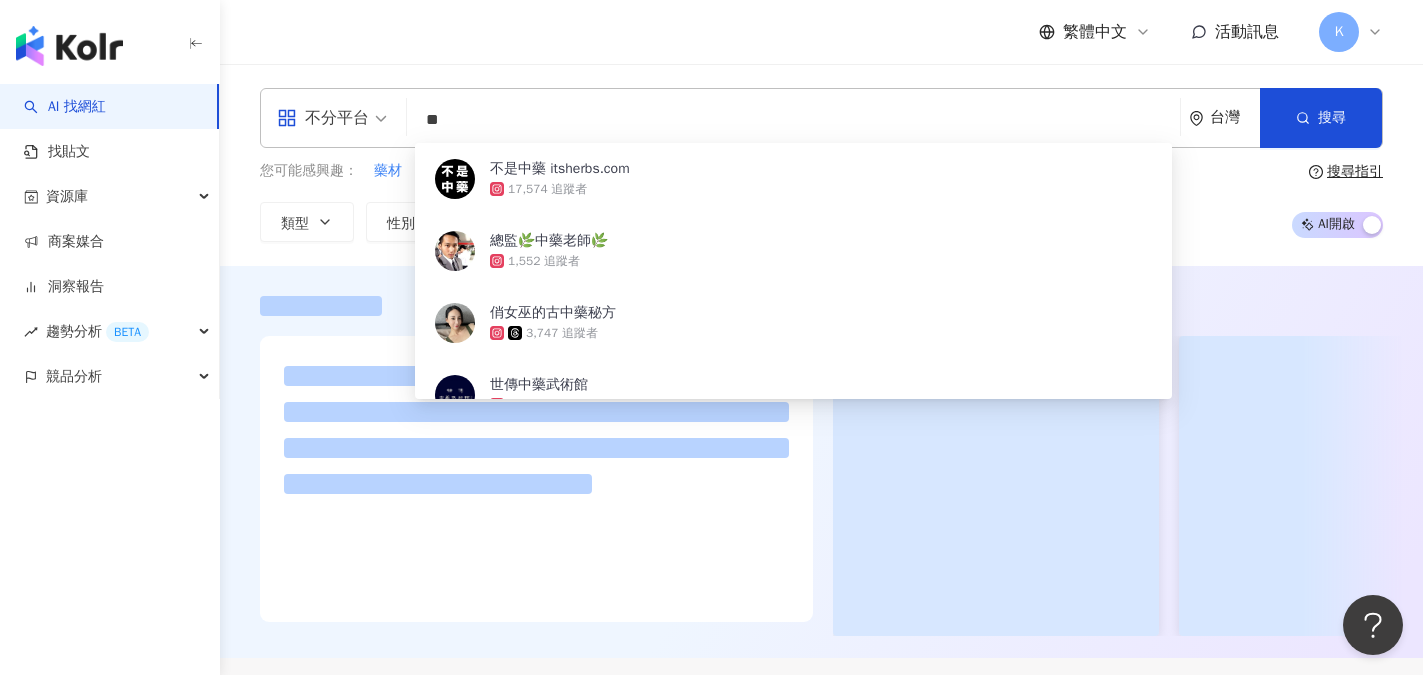 type on "*" 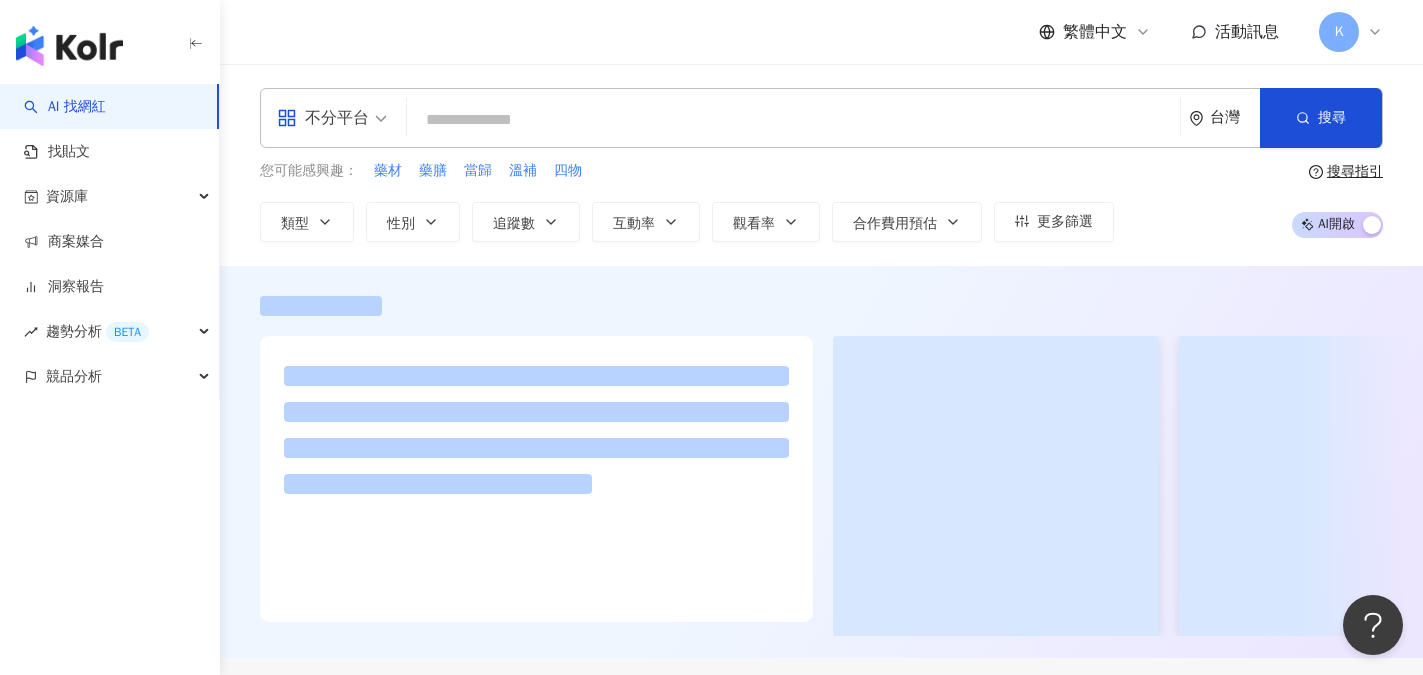 type on "*" 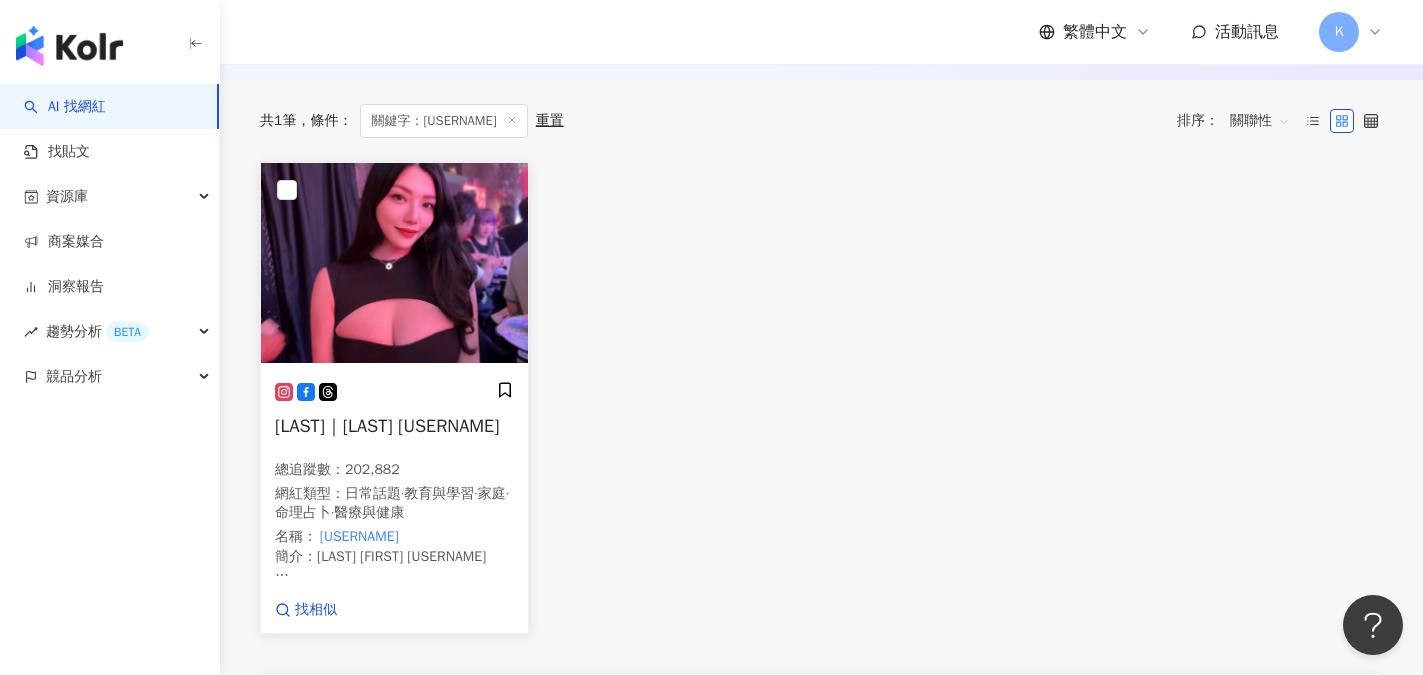 scroll, scrollTop: 300, scrollLeft: 0, axis: vertical 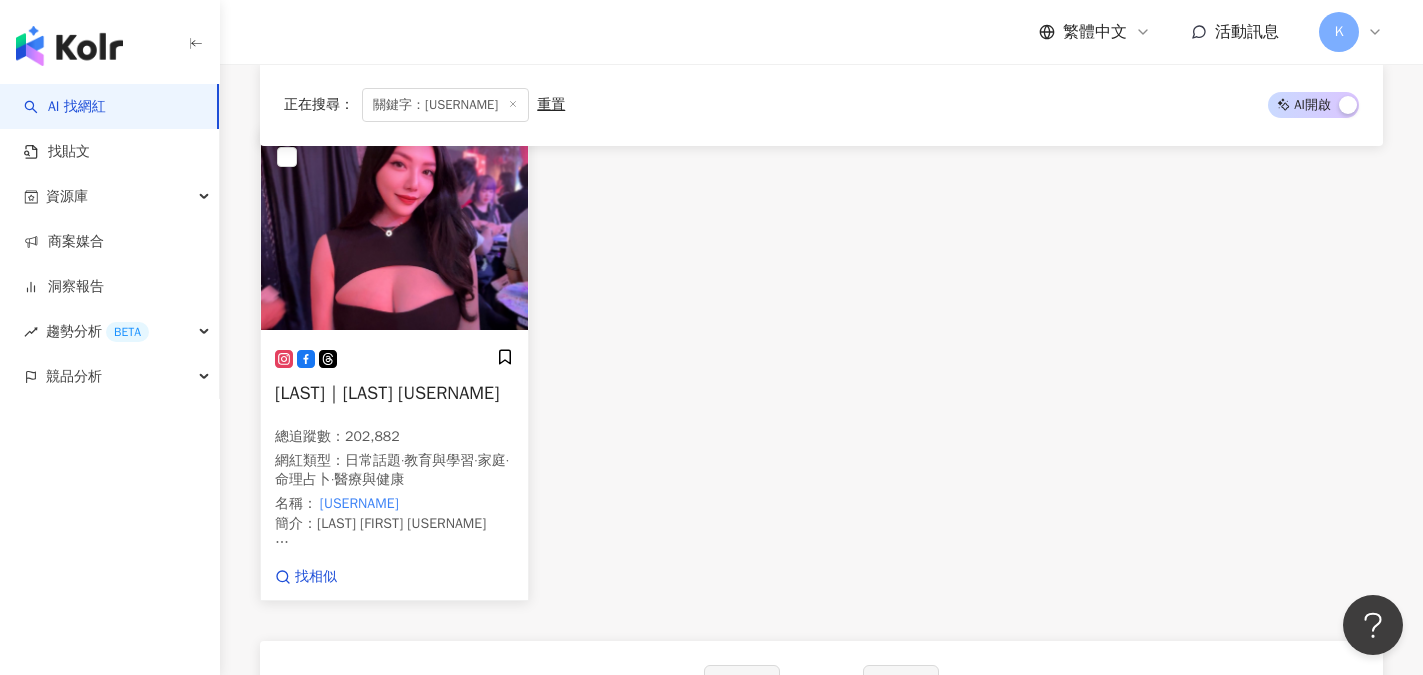 type on "**********" 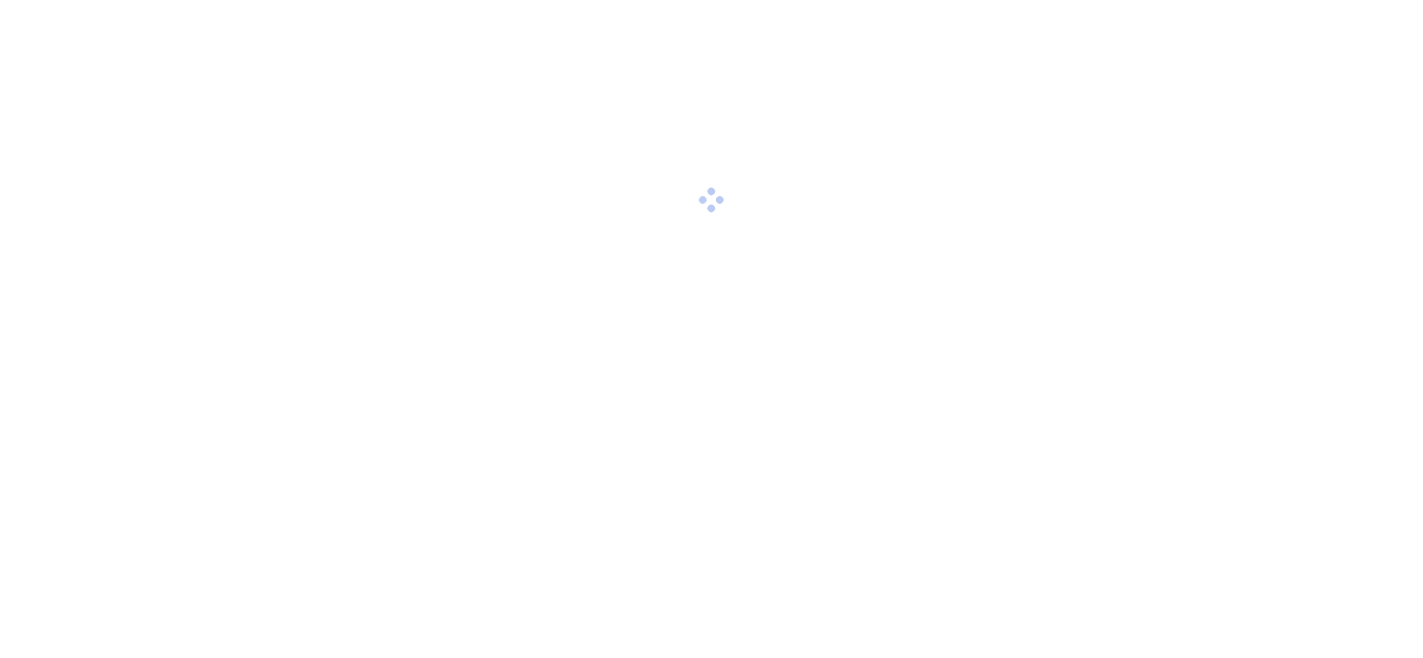 scroll, scrollTop: 0, scrollLeft: 0, axis: both 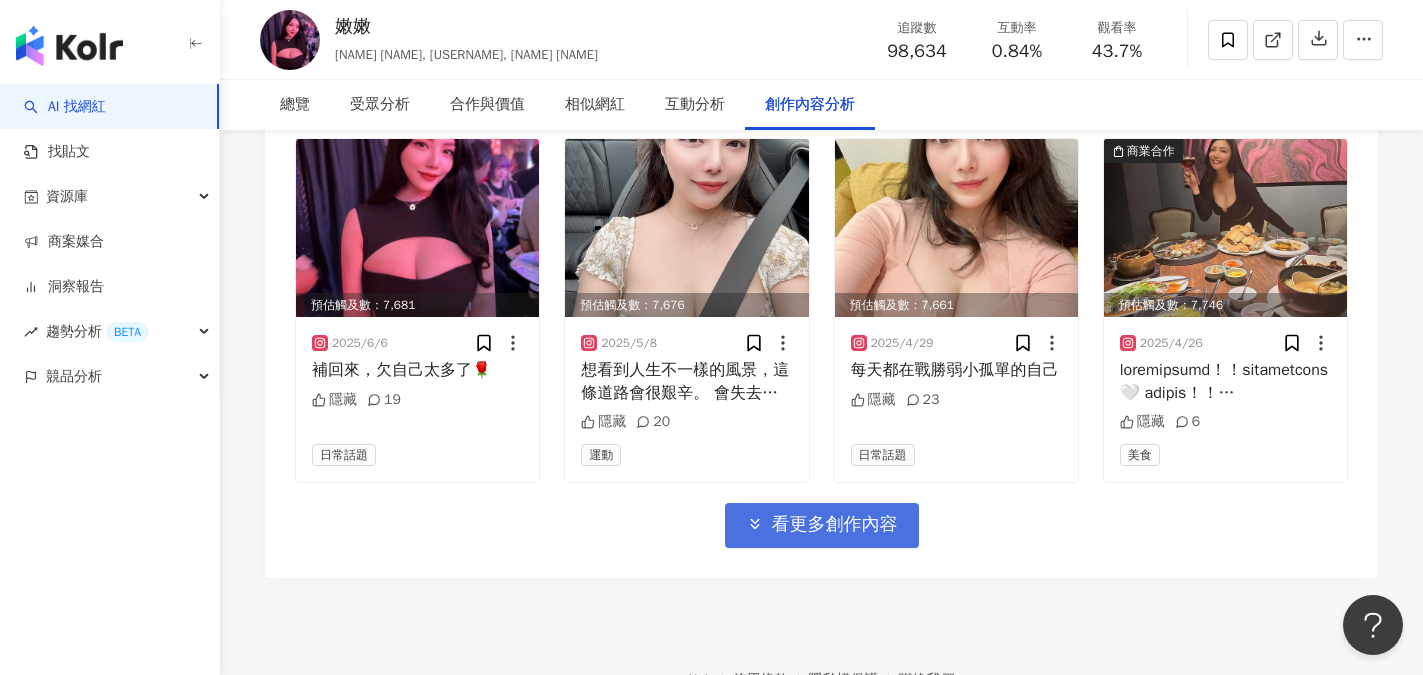 click on "看更多創作內容" at bounding box center (835, 525) 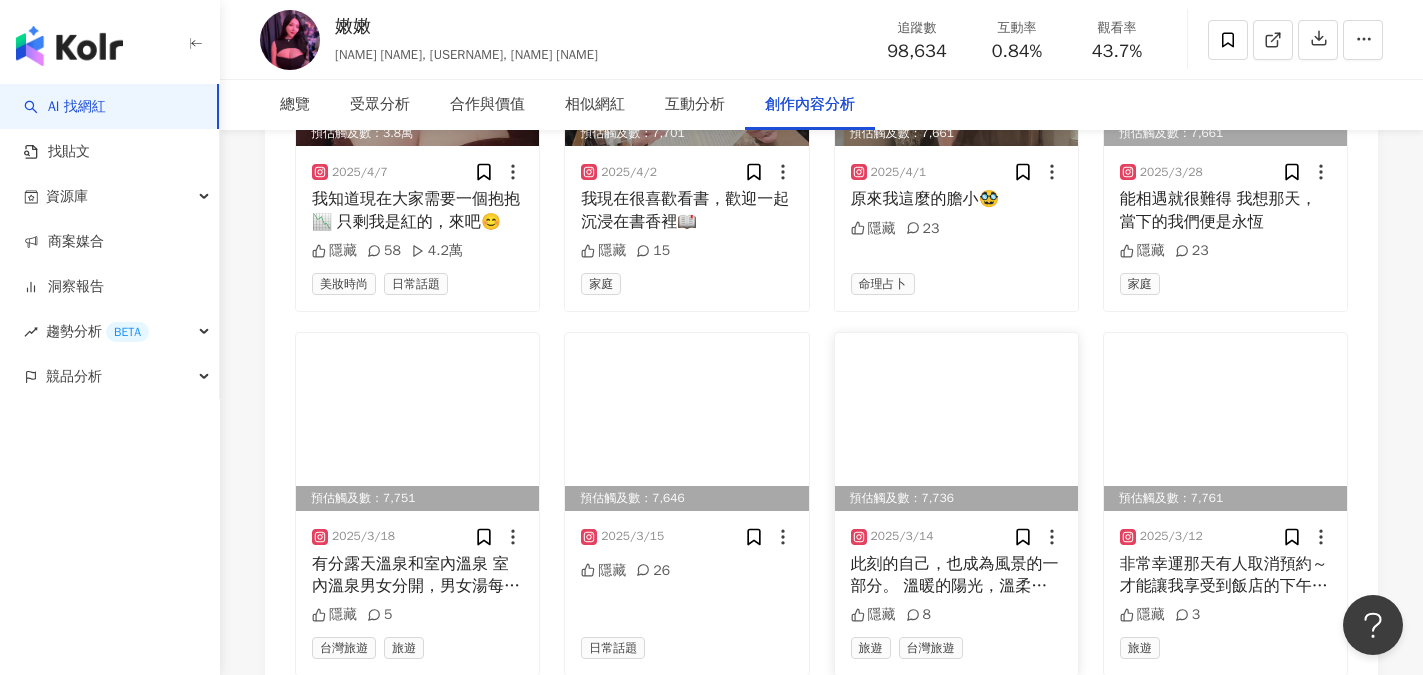 scroll, scrollTop: 8000, scrollLeft: 0, axis: vertical 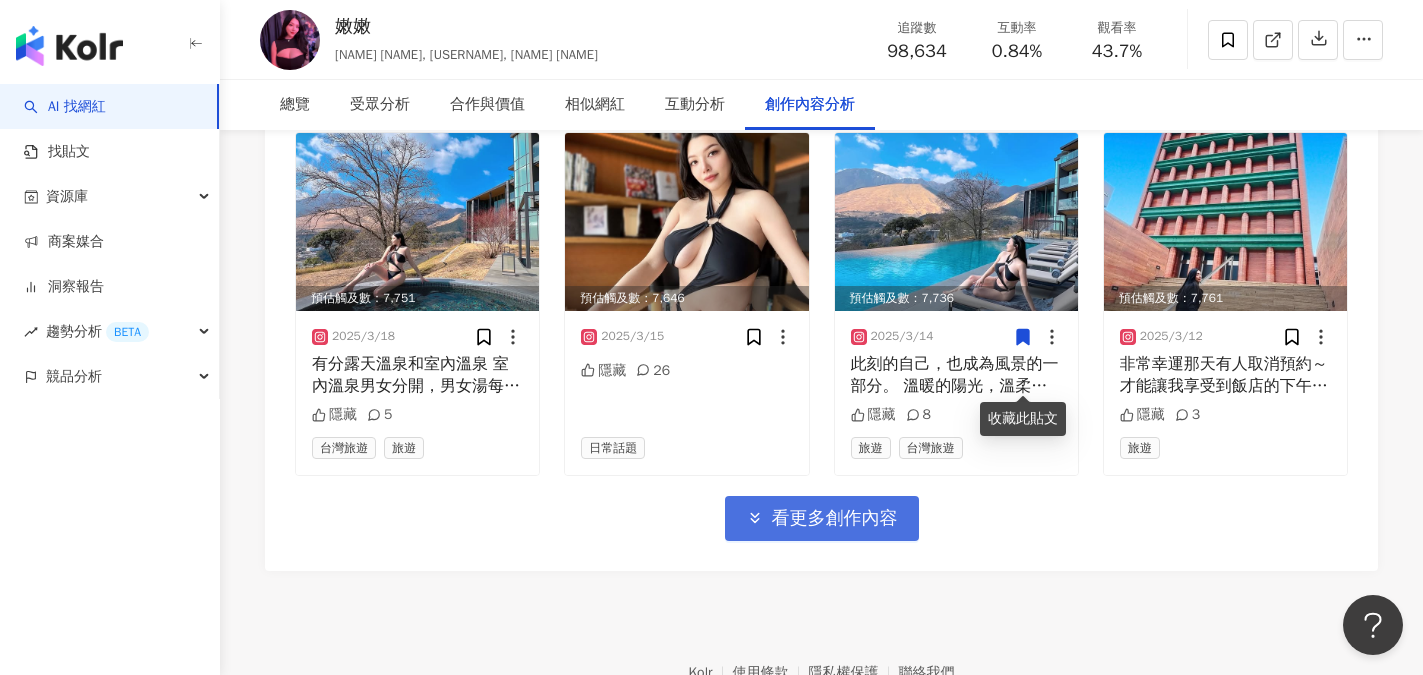 click on "看更多創作內容" at bounding box center [835, 519] 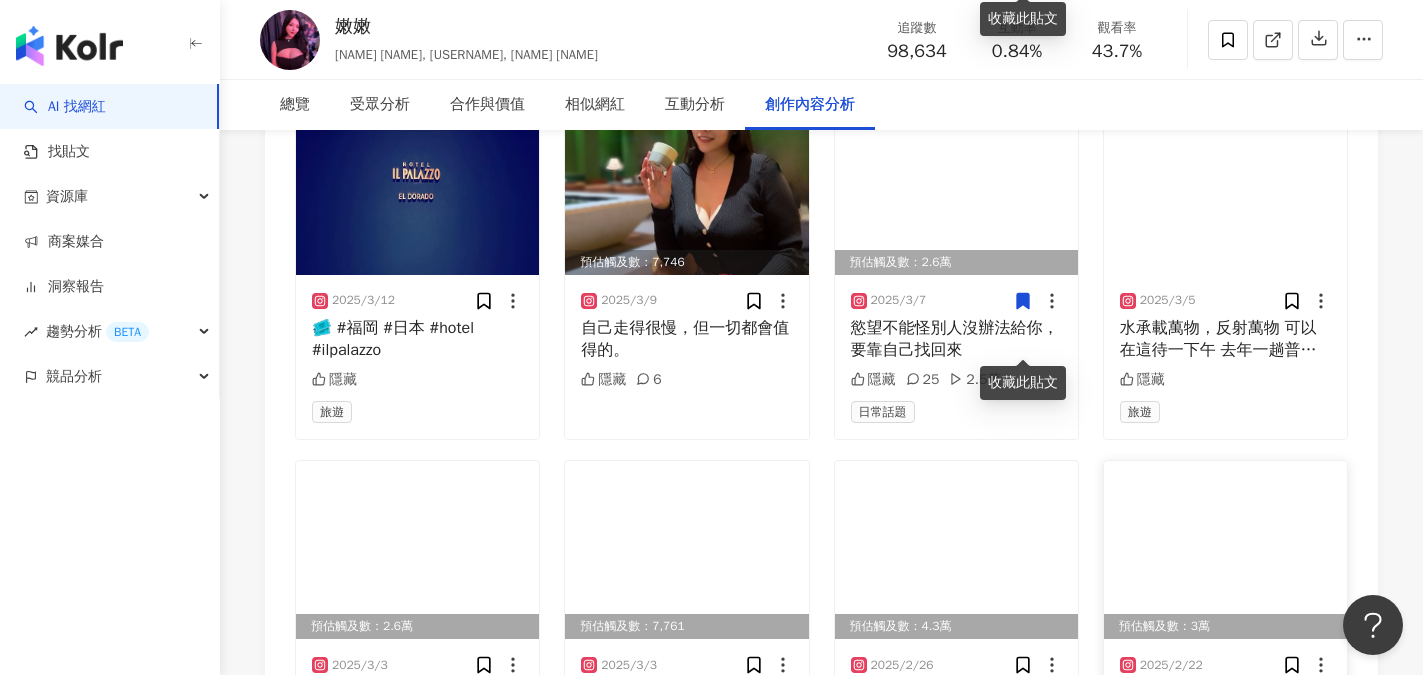 scroll, scrollTop: 8600, scrollLeft: 0, axis: vertical 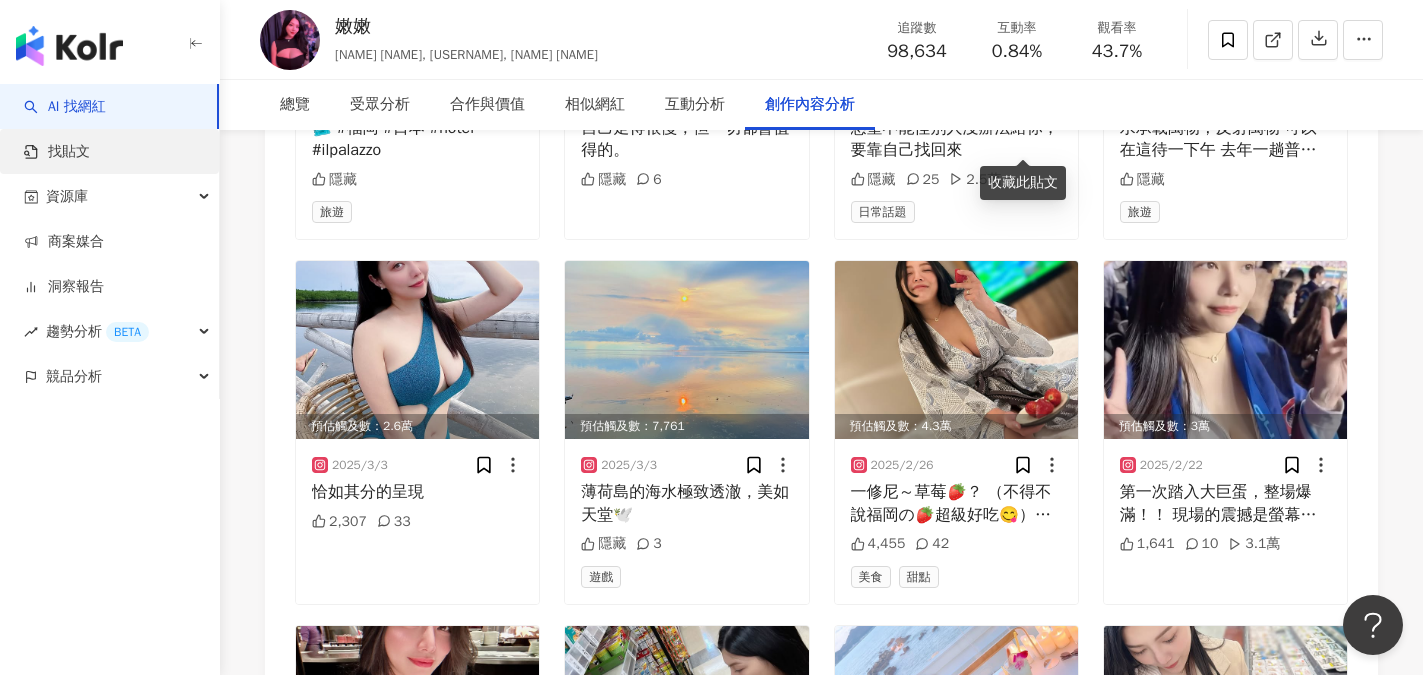 click on "找貼文" at bounding box center [57, 152] 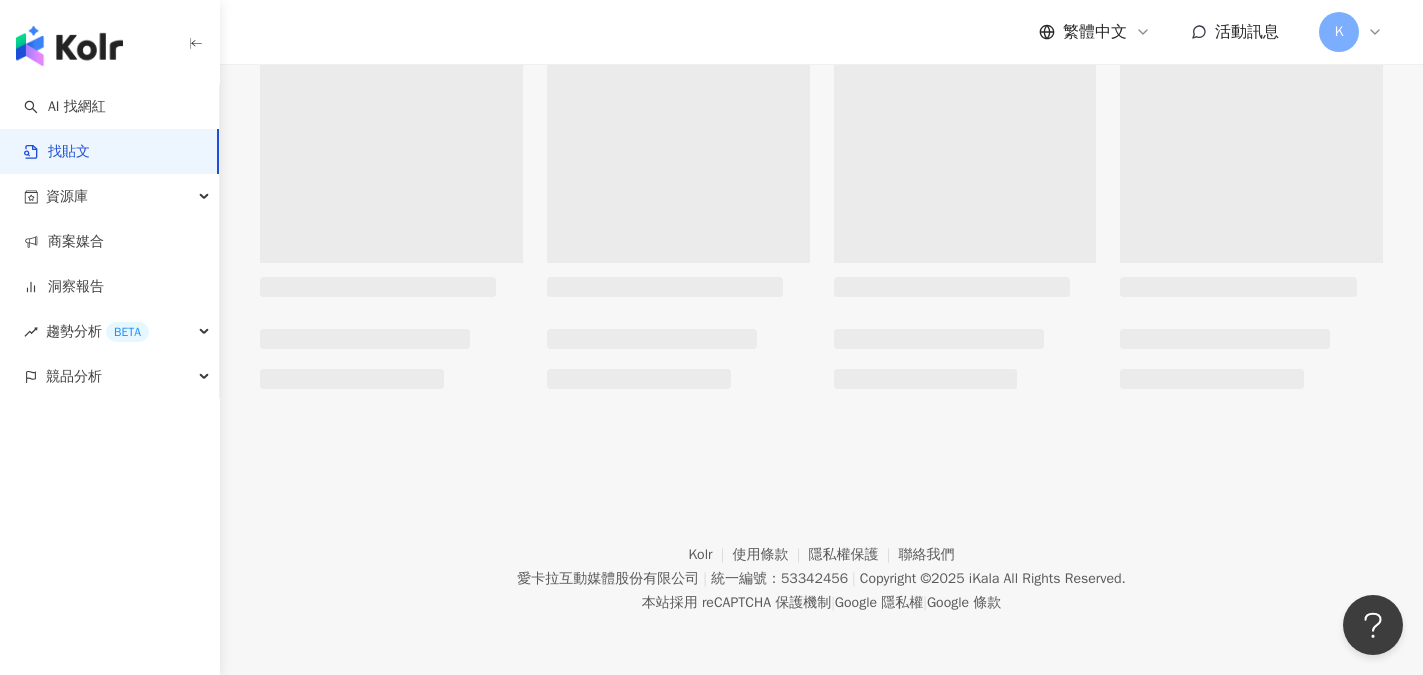 scroll, scrollTop: 0, scrollLeft: 0, axis: both 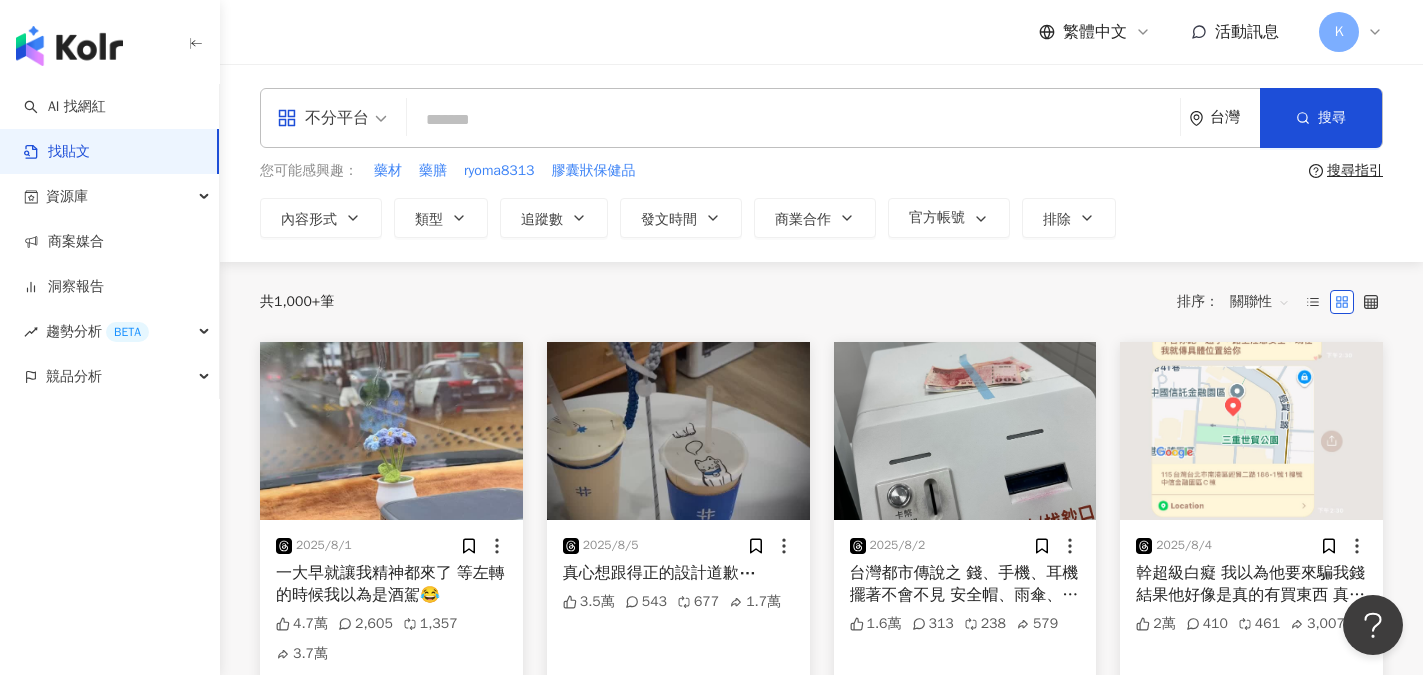 click at bounding box center [793, 119] 